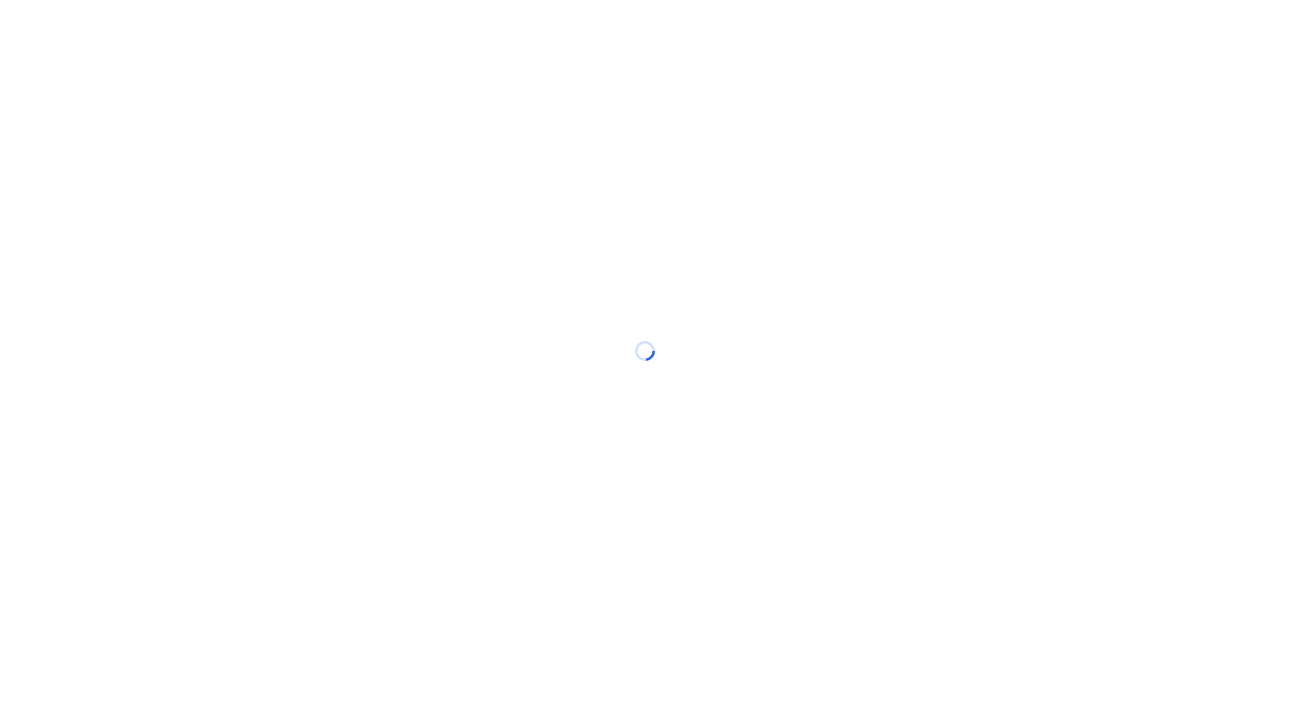 scroll, scrollTop: 0, scrollLeft: 0, axis: both 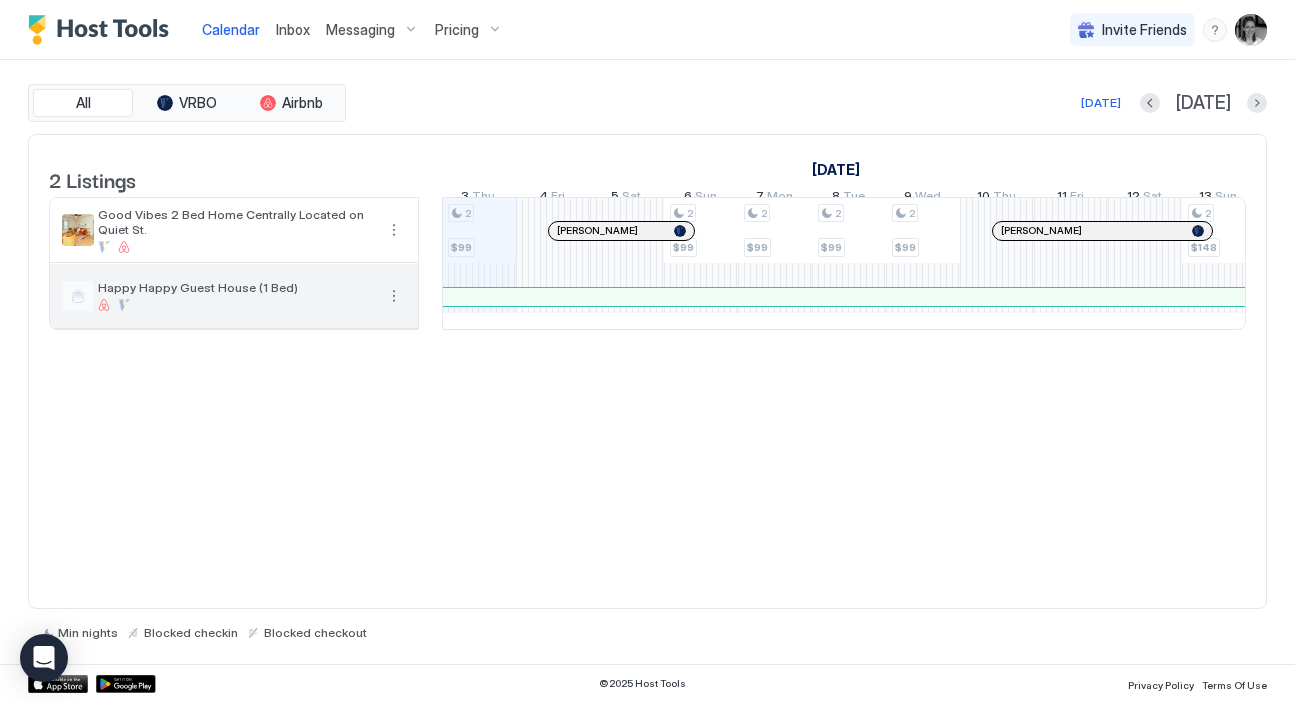 click on "Happy Happy Guest House (1 Bed)" at bounding box center [236, 287] 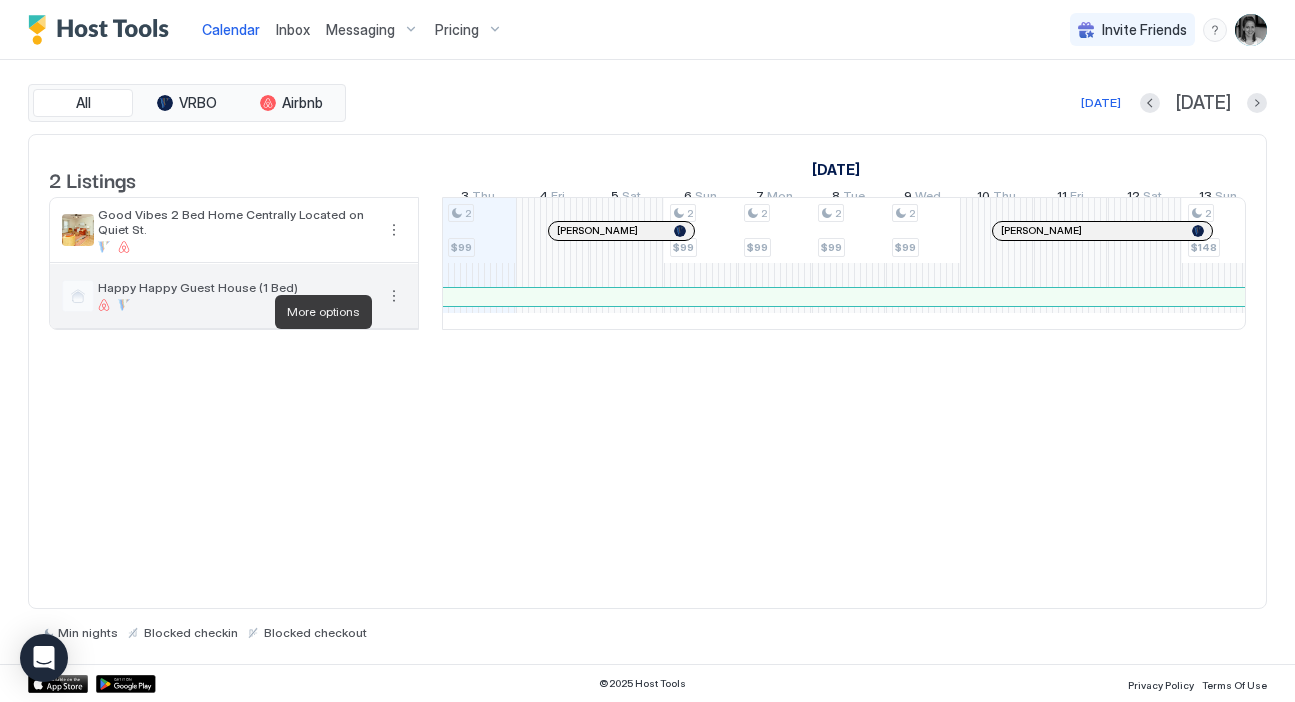click at bounding box center [394, 296] 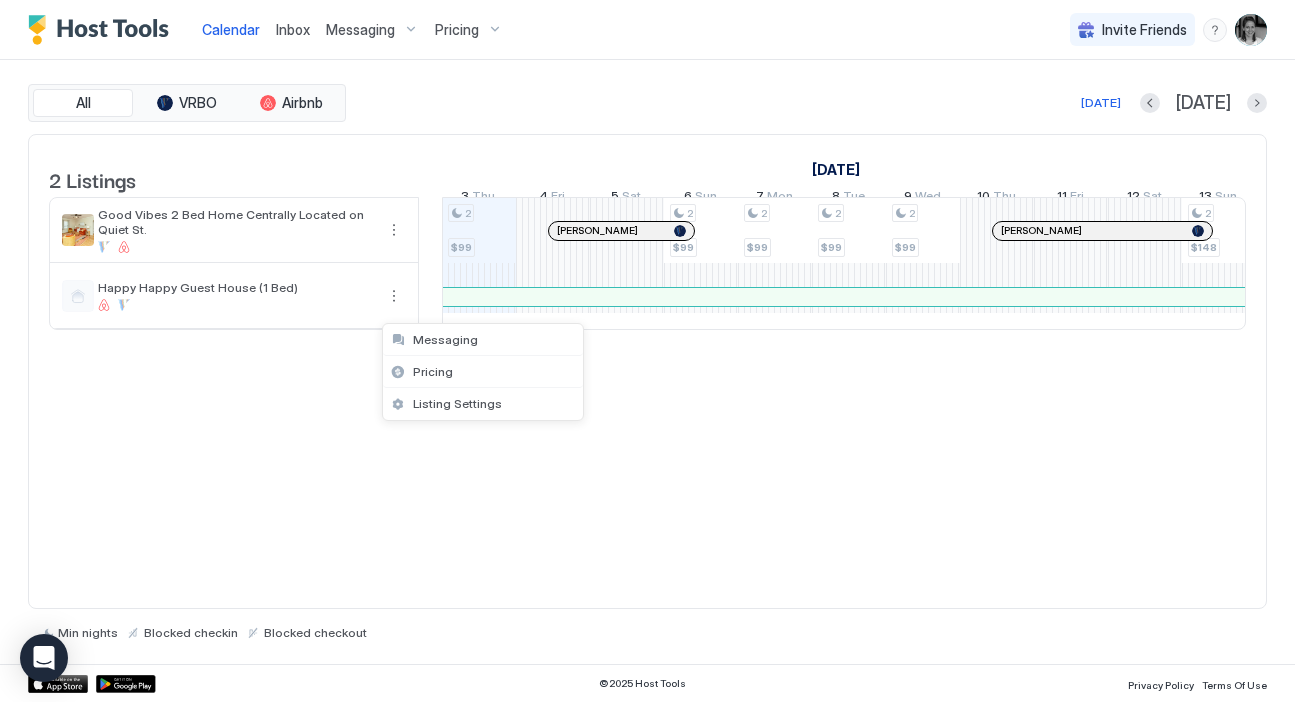 click at bounding box center (647, 351) 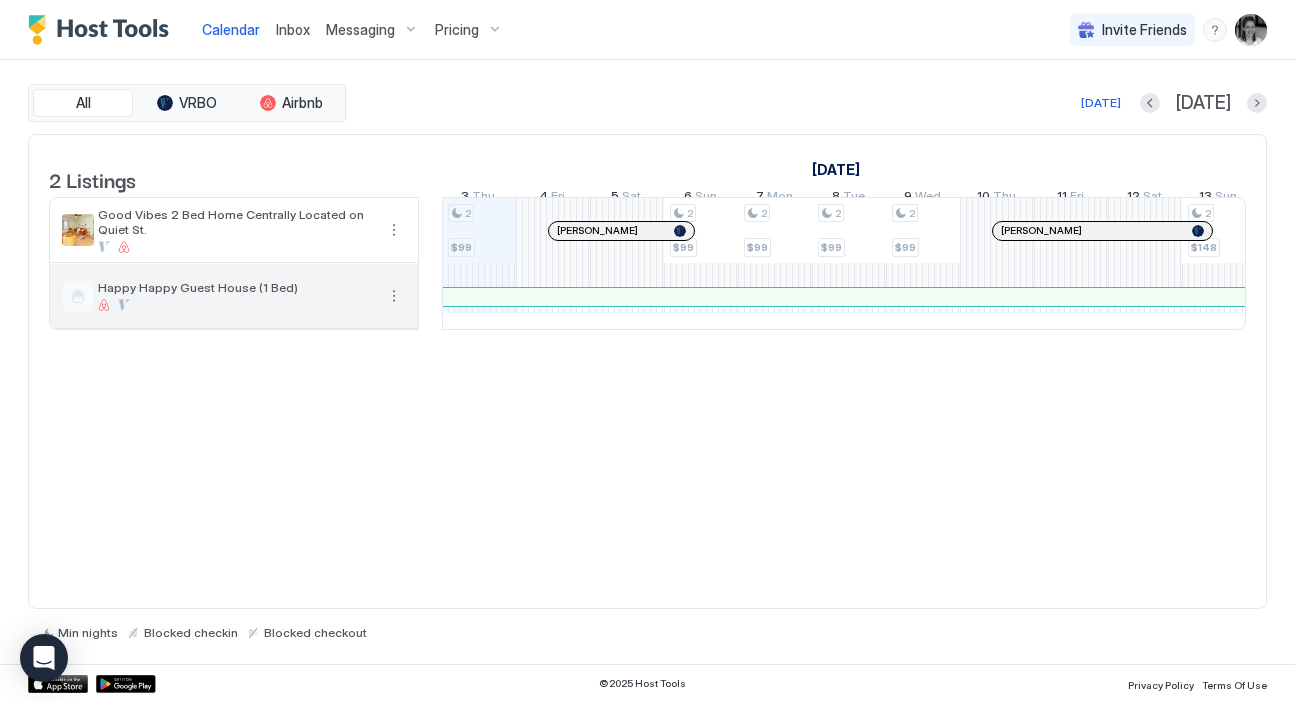 click on "Happy Happy Guest House (1 Bed)" at bounding box center [236, 287] 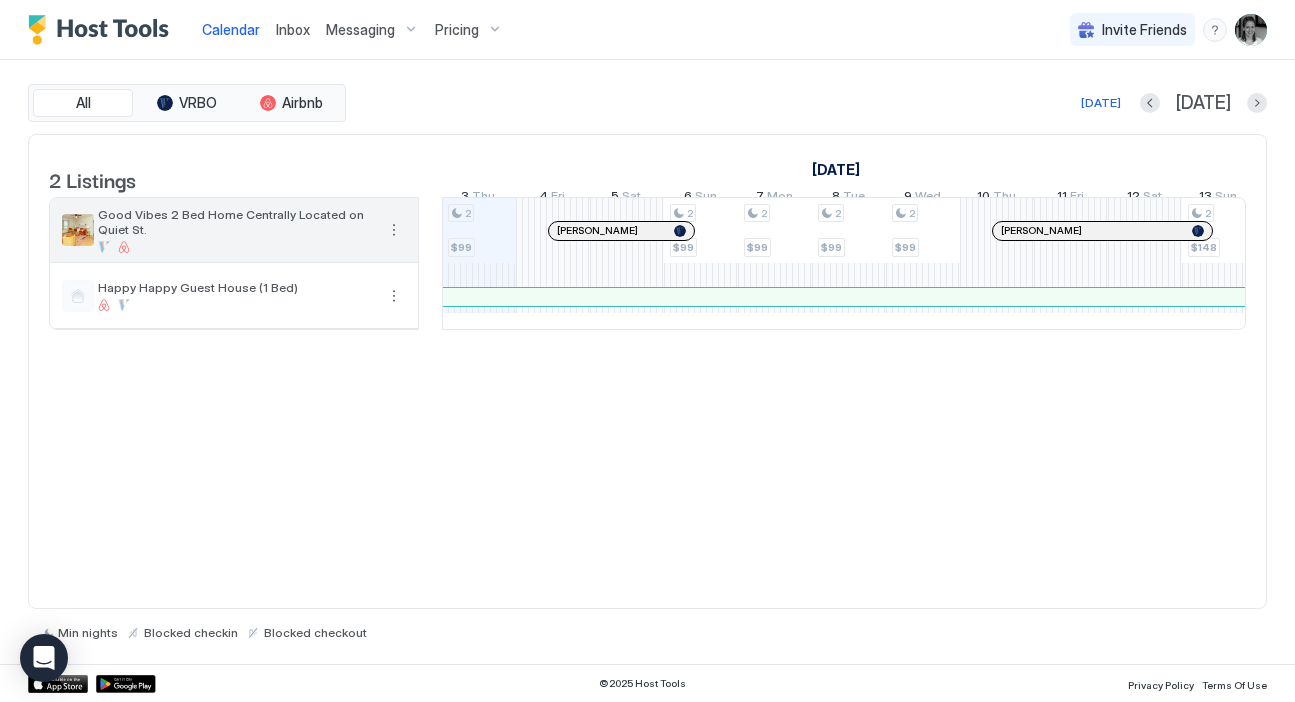 click on "Good Vibes 2 Bed Home Centrally Located on Quiet St." at bounding box center (236, 222) 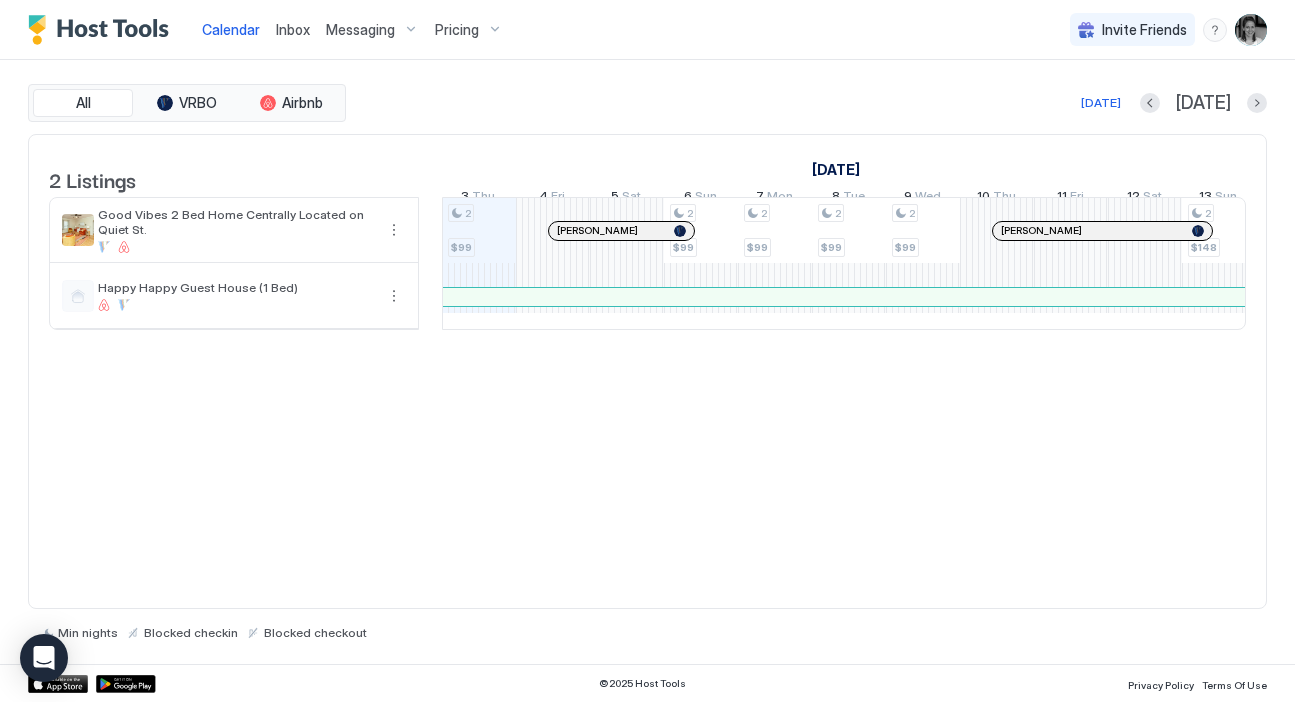 click on "Pricing" at bounding box center [457, 30] 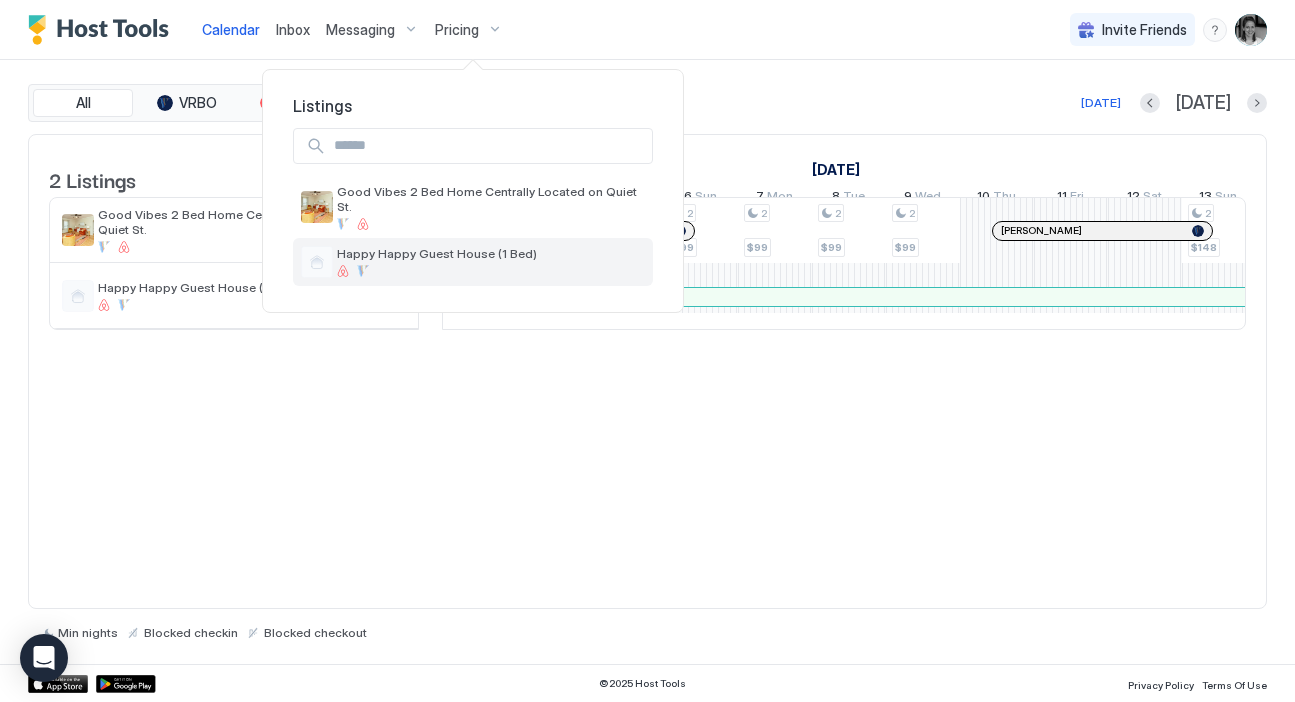 click on "Happy Happy Guest House (1 Bed)" at bounding box center [437, 261] 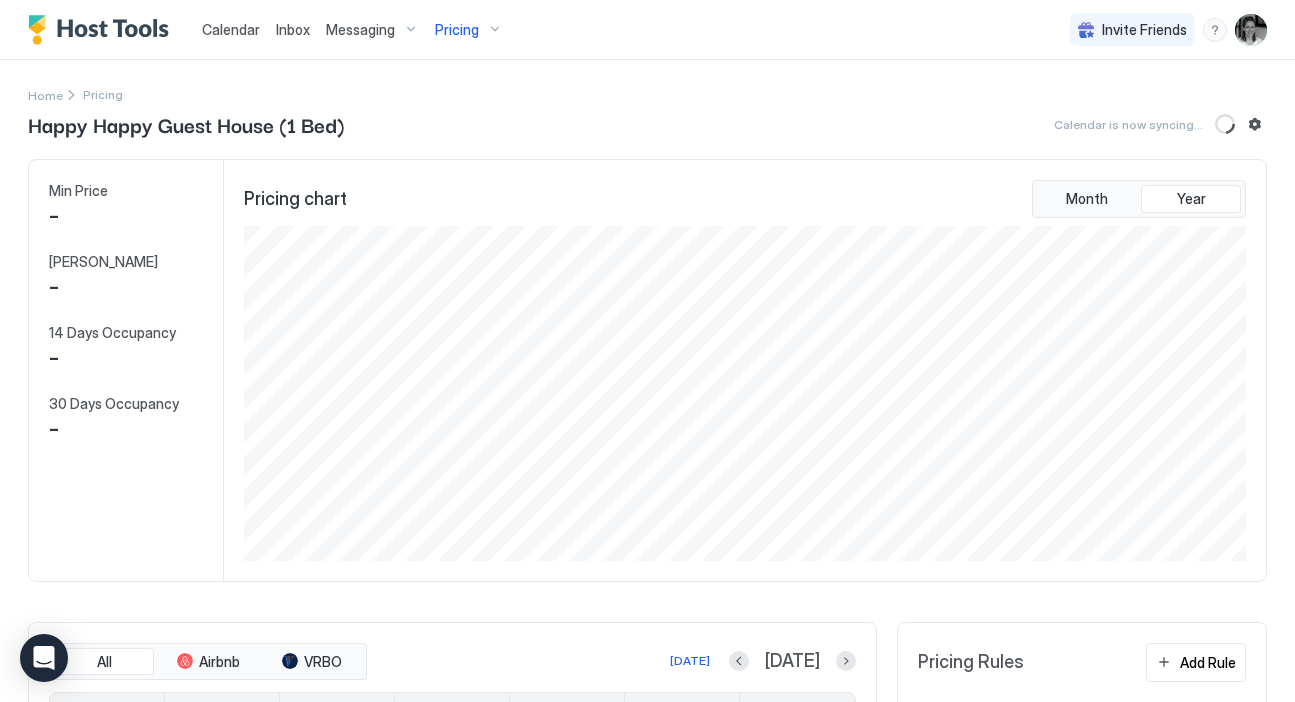 scroll, scrollTop: 999665, scrollLeft: 998993, axis: both 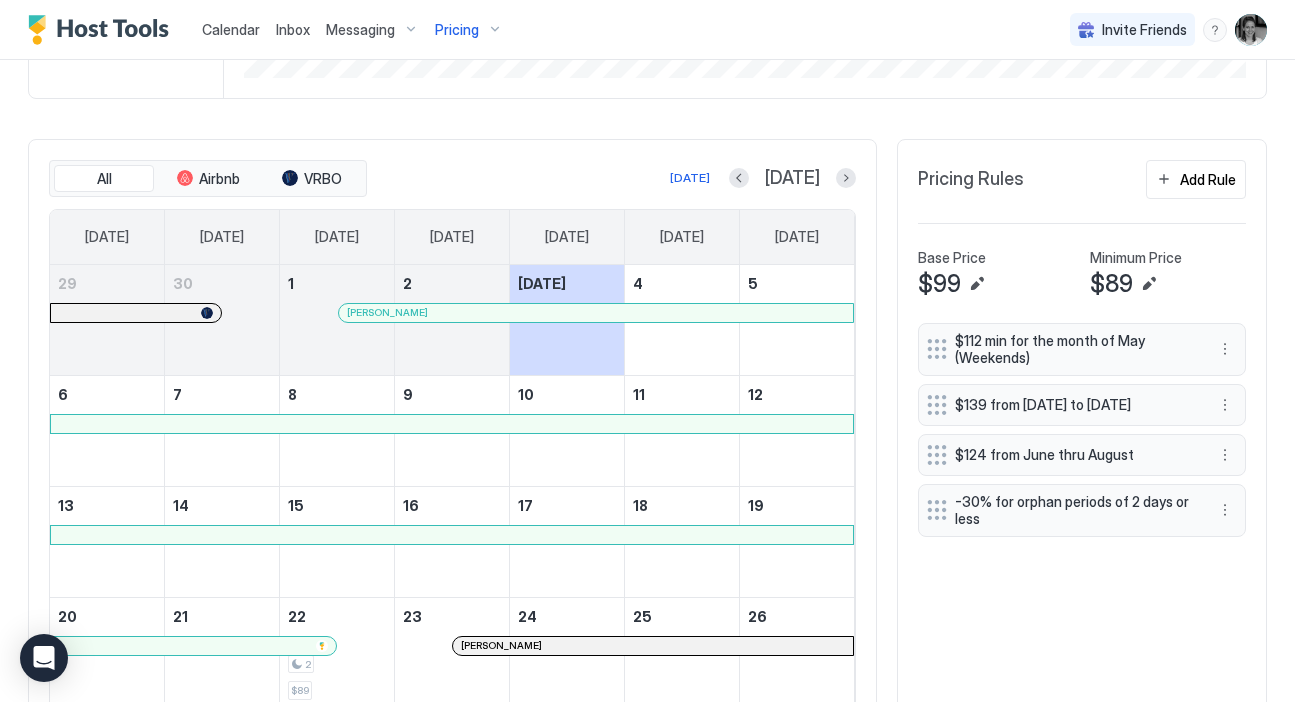 click at bounding box center [846, 178] 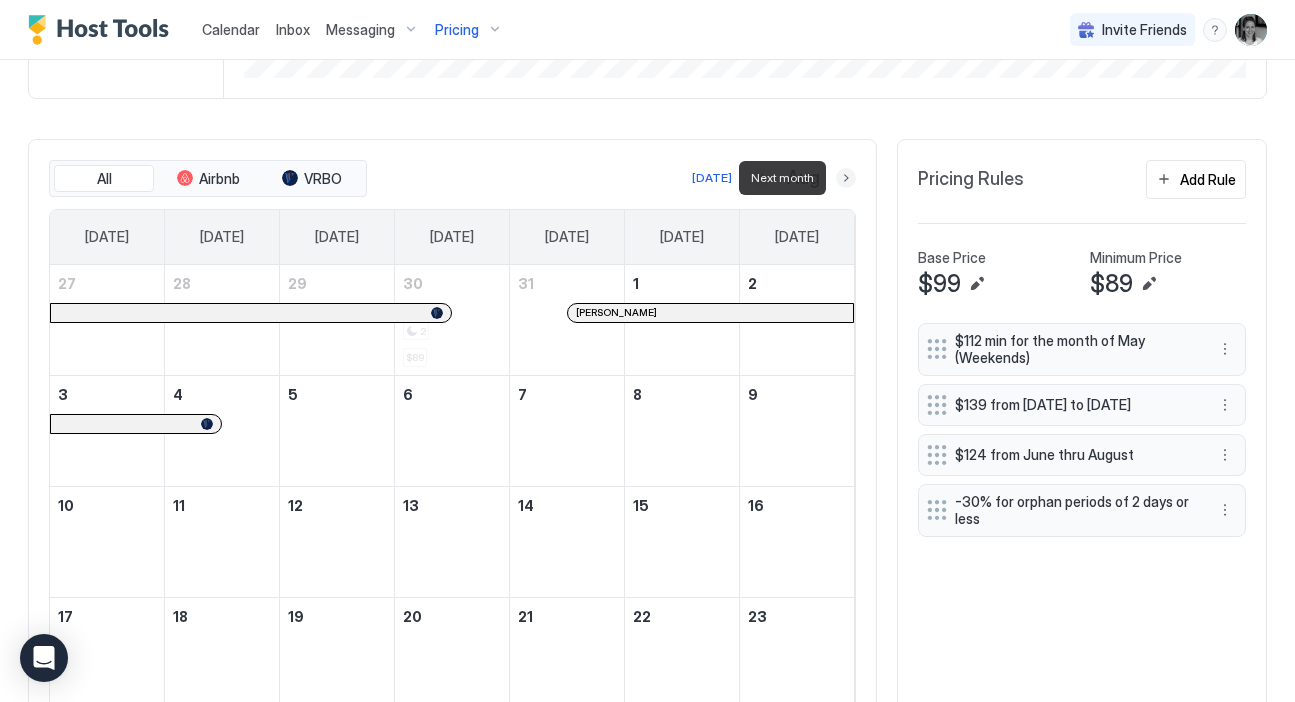 click at bounding box center [846, 178] 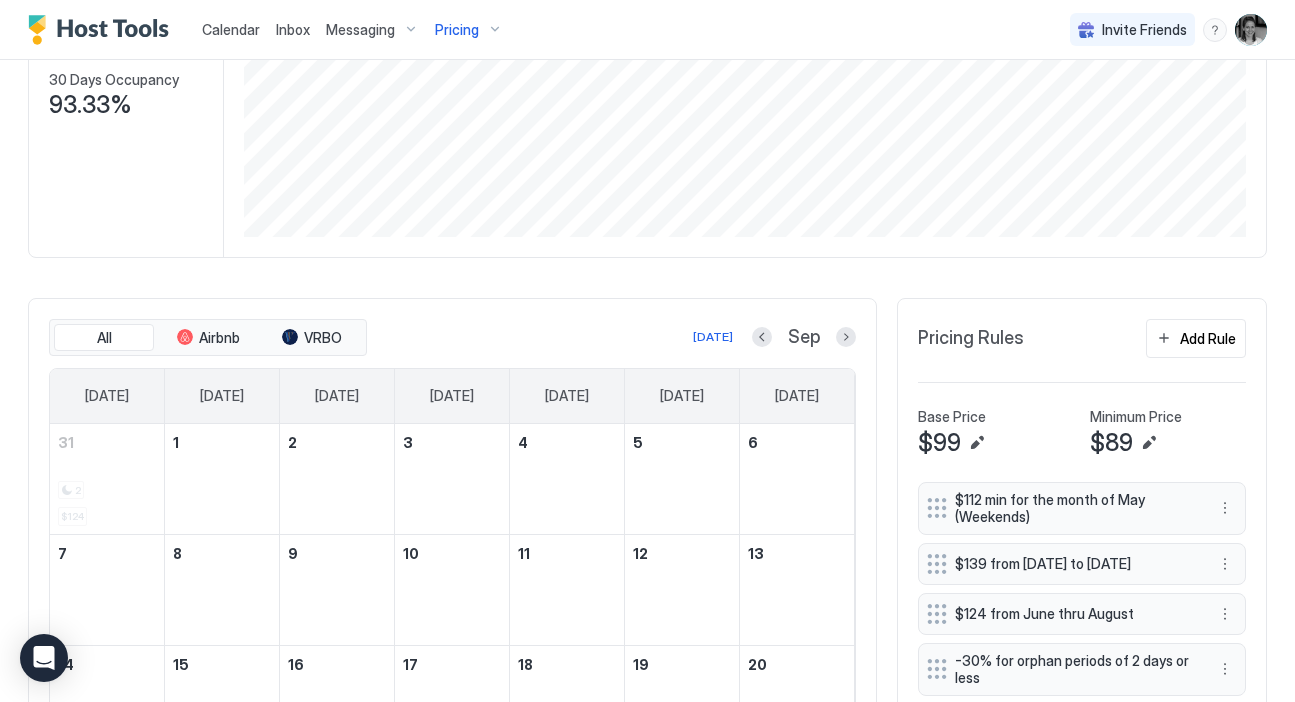 scroll, scrollTop: 321, scrollLeft: 0, axis: vertical 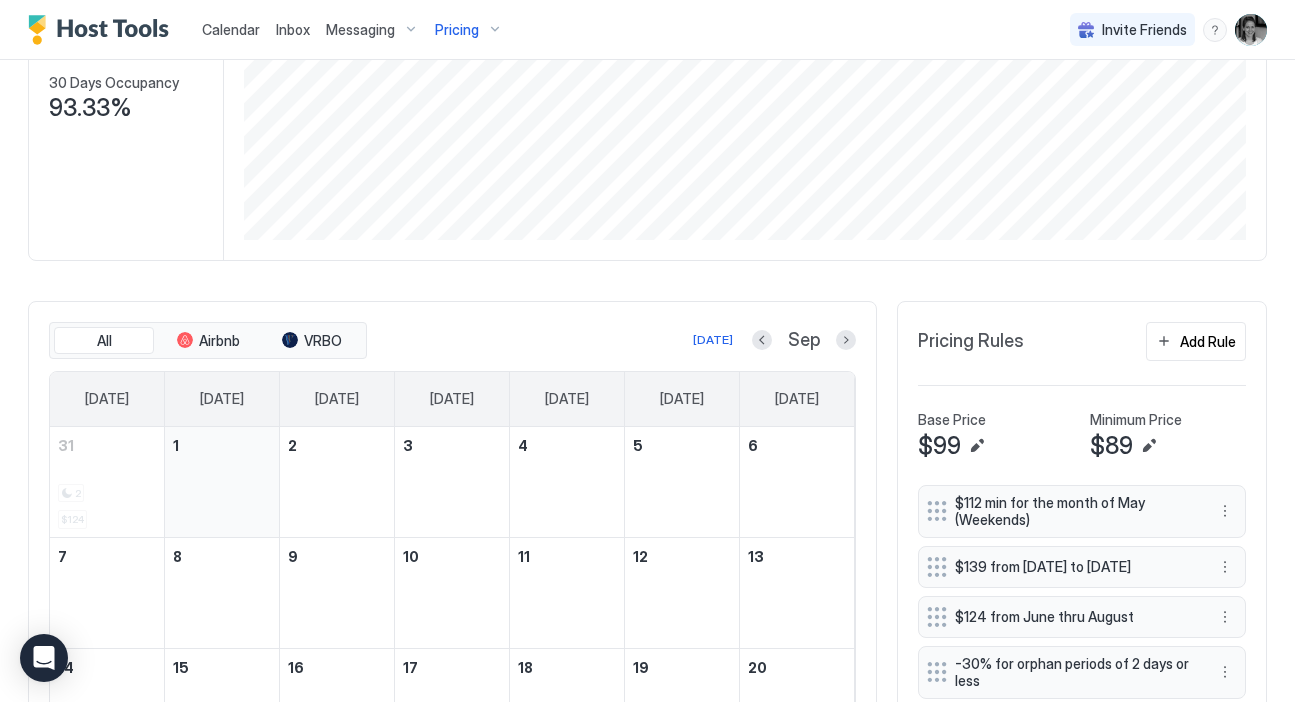 click at bounding box center [222, 482] 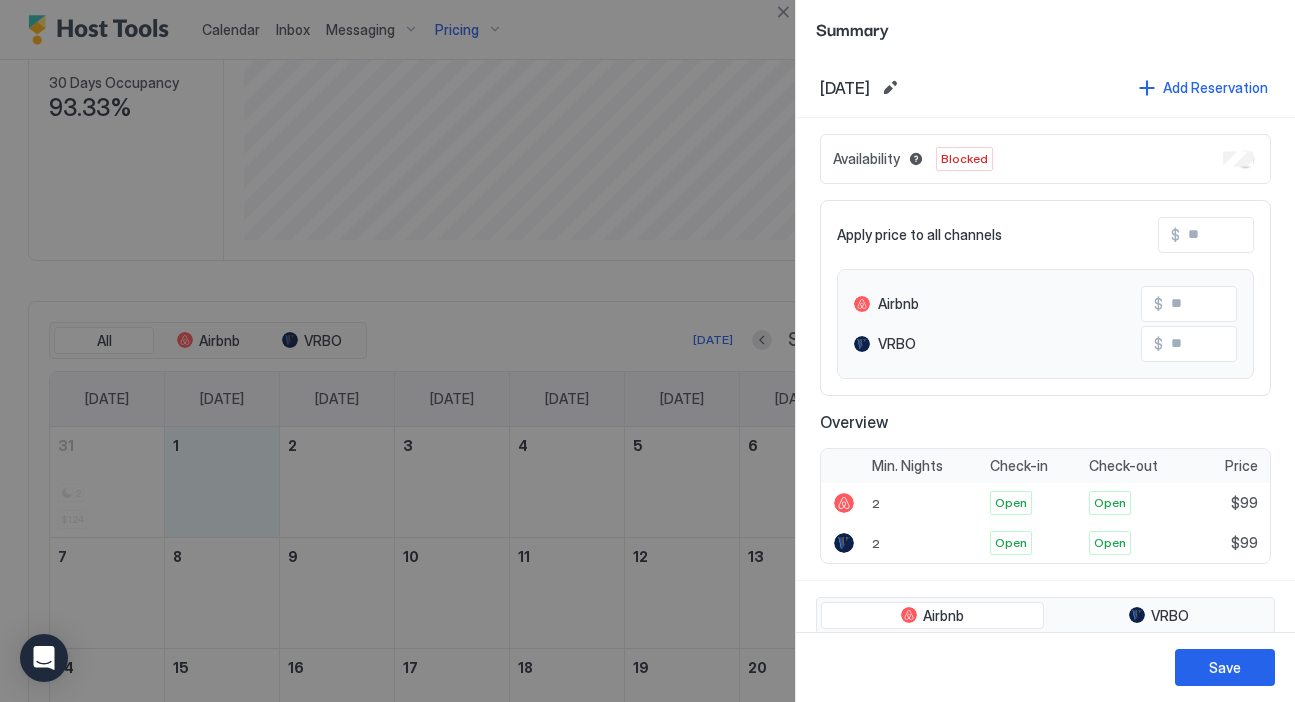 click at bounding box center [647, 351] 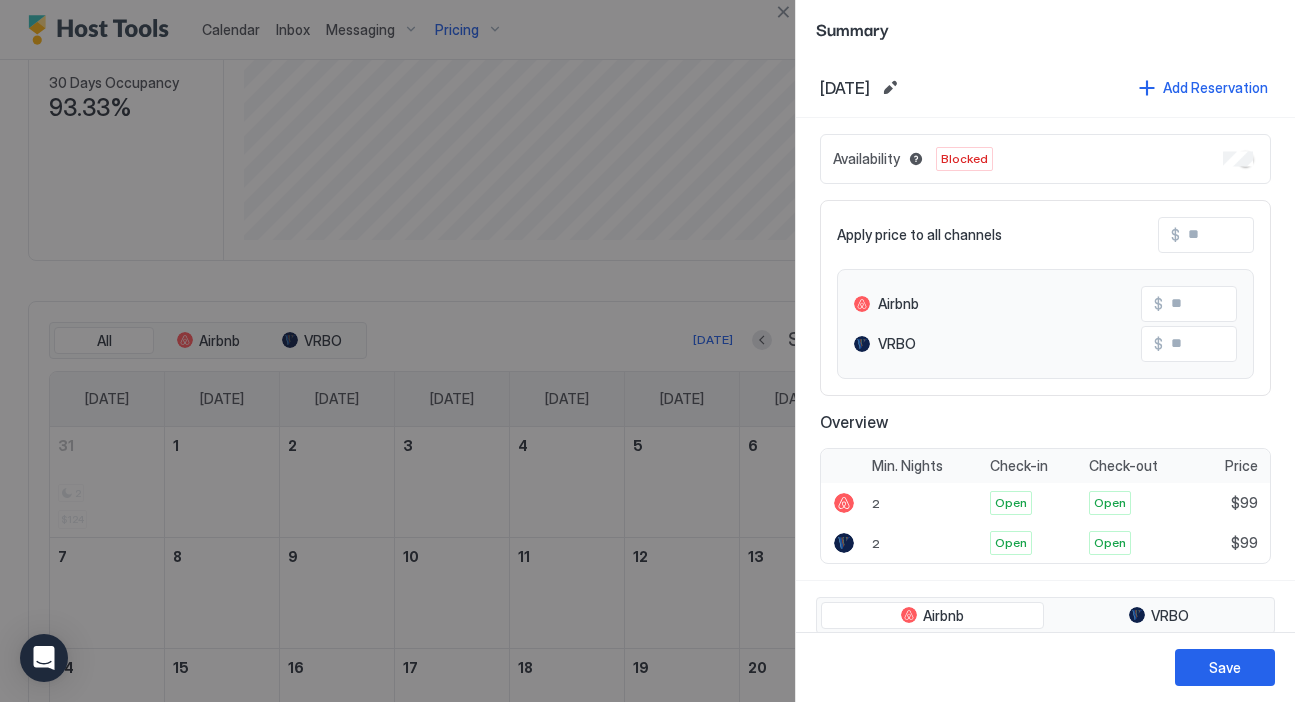 click at bounding box center [647, 351] 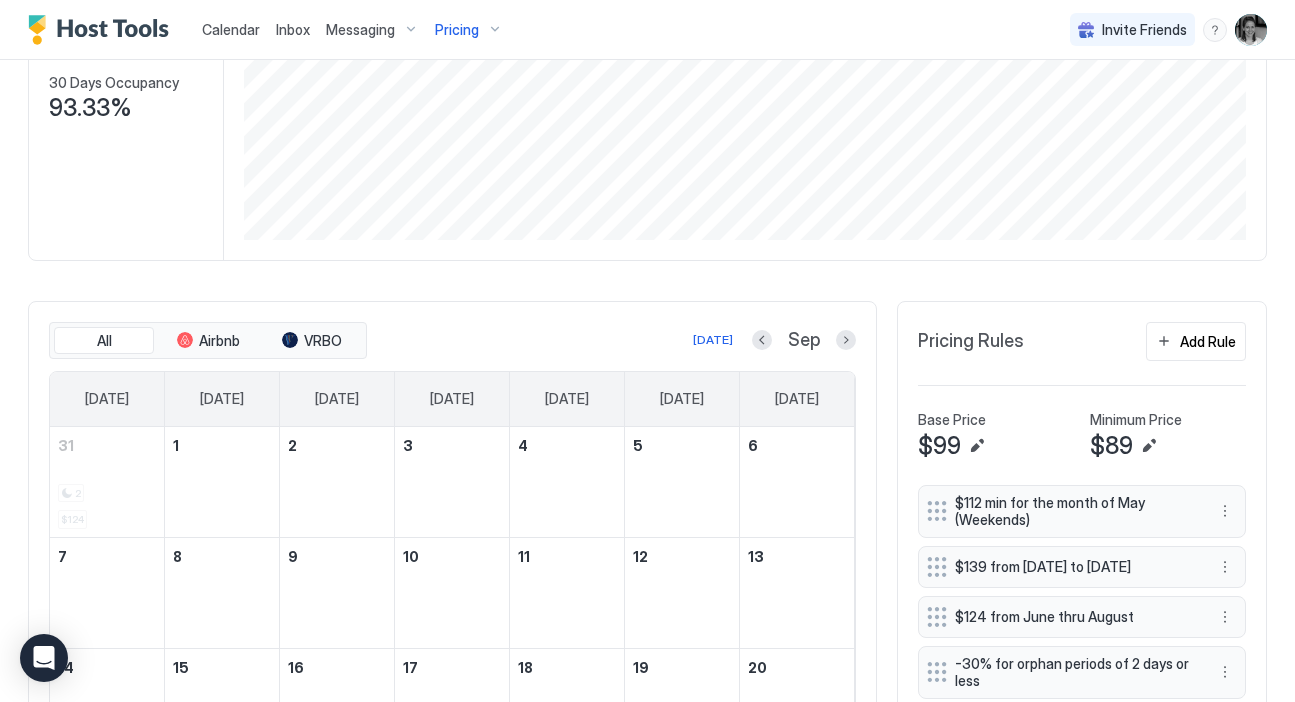 click on "Calendar" at bounding box center [231, 29] 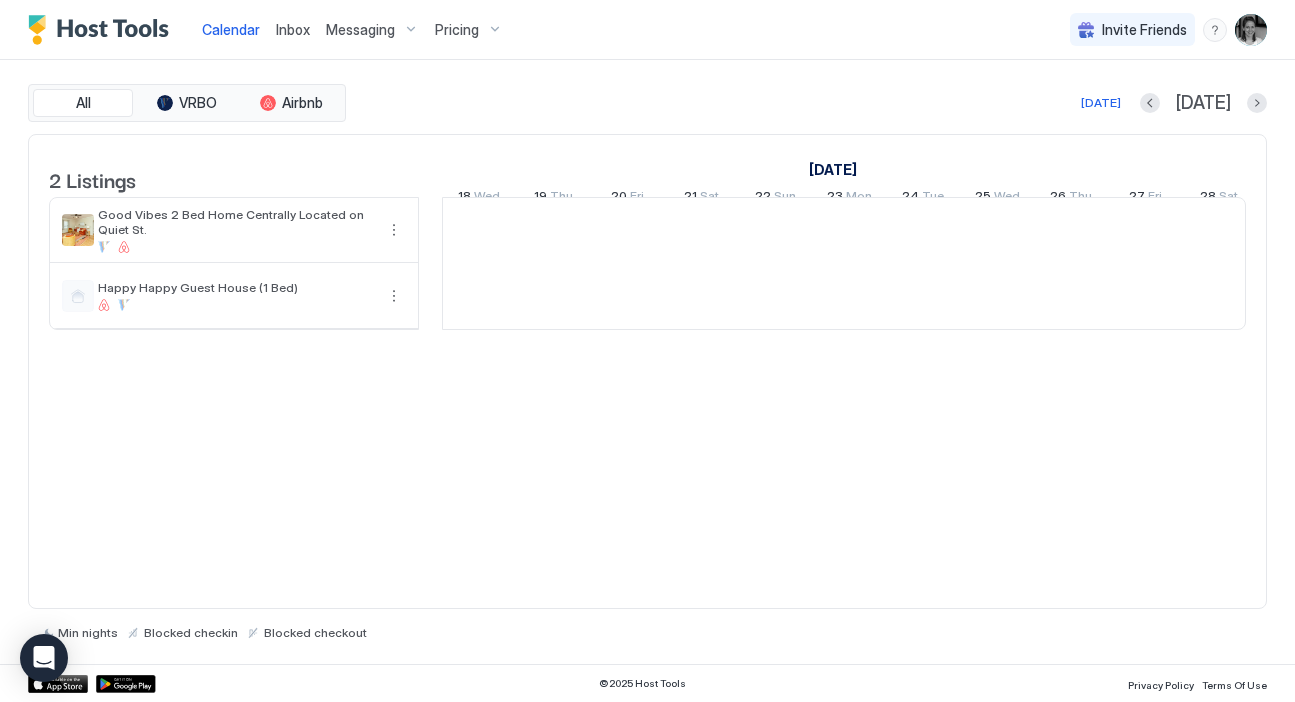 scroll, scrollTop: 0, scrollLeft: 0, axis: both 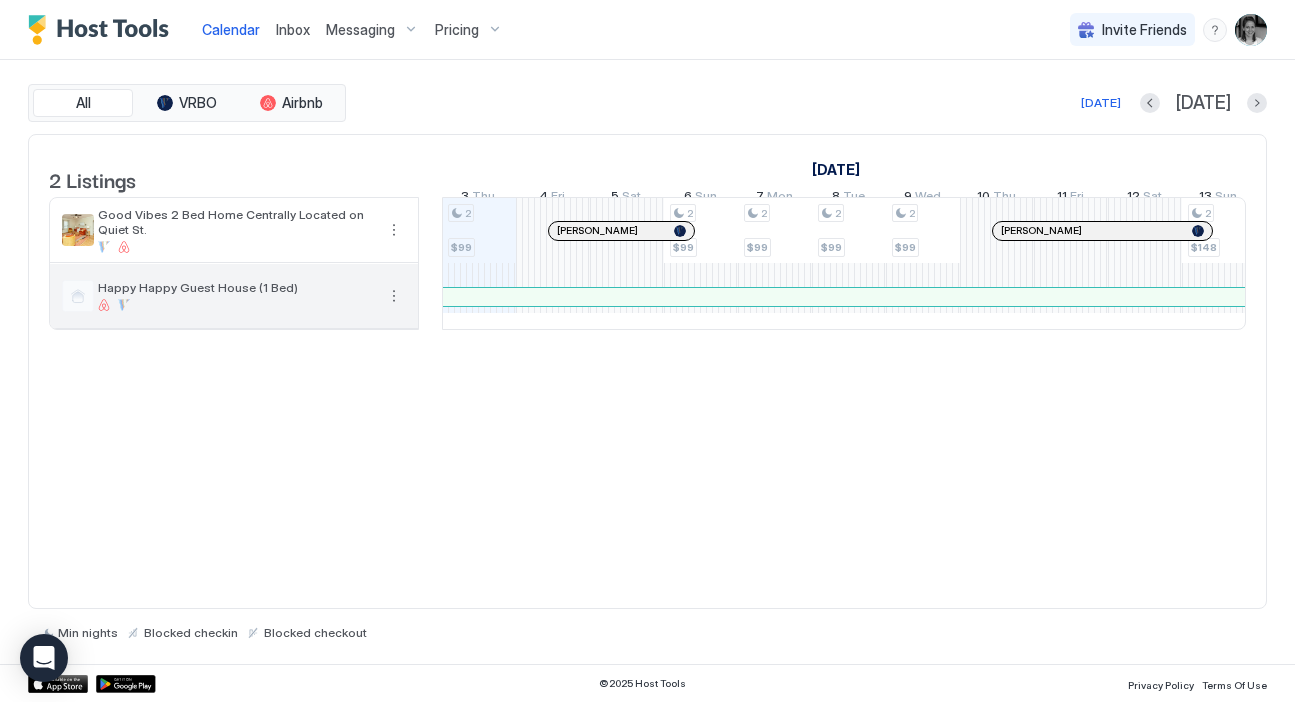 click on "Happy Happy Guest House (1 Bed)" at bounding box center [236, 287] 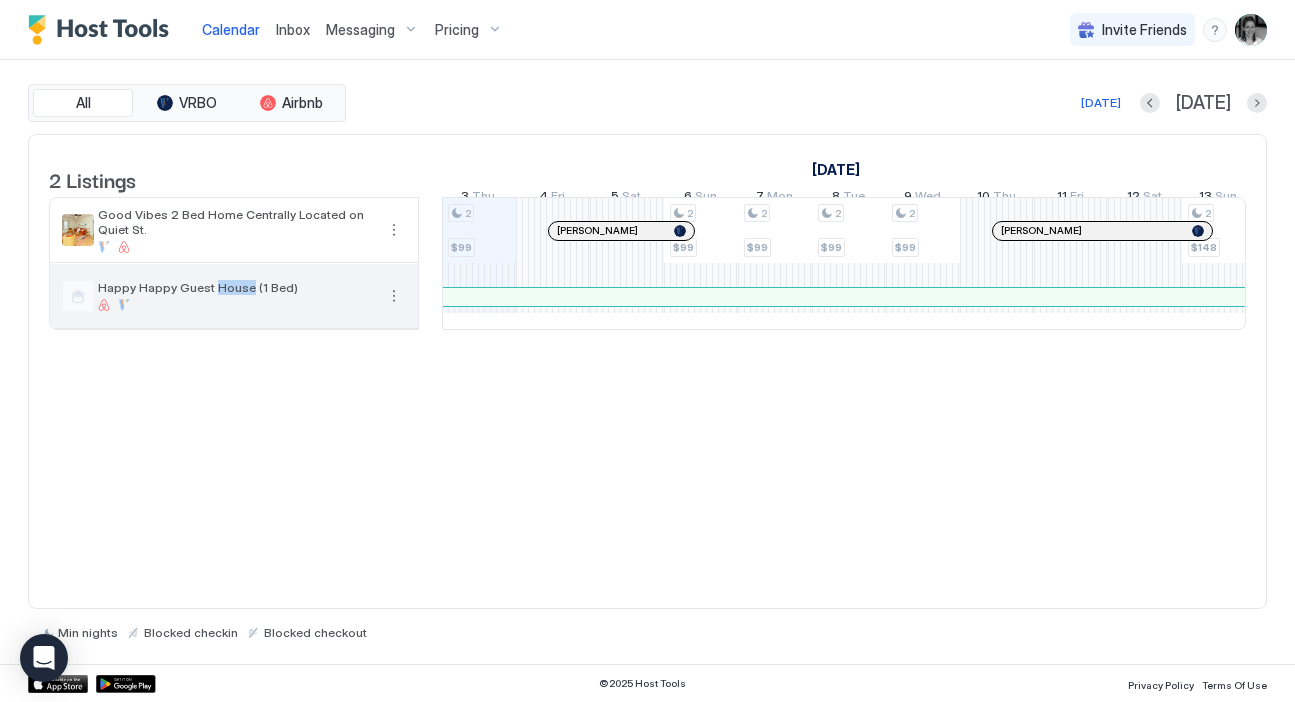 click on "Happy Happy Guest House (1 Bed)" at bounding box center [236, 287] 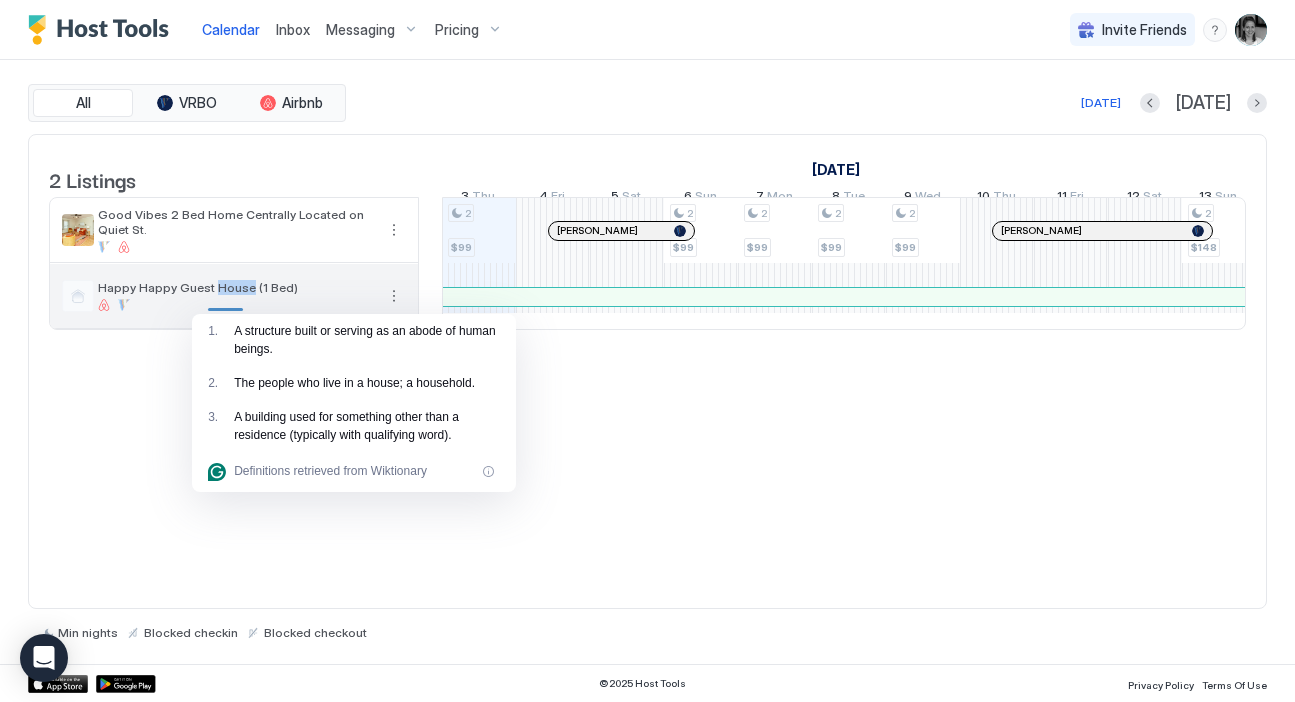 click on "Calendar Inbox Messaging Pricing Invite Friends AM All VRBO Airbnb Today Jul 2 Listings June 2025 July 2025 August 2025 18   Wed 19   Thu 20   Fri 21   Sat 22   Sun 23   Mon 24   Tue 25   Wed 26   Thu 27   Fri 28   Sat 29   Sun 30   Mon 1   Tue 2   Wed 3   Thu 4   Fri 5   Sat 6   Sun 7   Mon 8   Tue 9   Wed 10   Thu 11   Fri 12   Sat 13   Sun 14   Mon 15   Tue 16   Wed 17   Thu 18   Fri 19   Sat 20   Sun 21   Mon 22   Tue 23   Wed 24   Thu 25   Fri 26   Sat 27   Sun 28   Mon 29   Tue 30   Wed 31   Thu 1   Fri 2   Sat 3   Sun 4   Mon 5   Tue 6   Wed 7   Thu Good Vibes 2 Bed Home Centrally Located on Quiet St. Happy Happy Guest House (1 Bed) 2 $99 2 $99 2 $99 2 $99 2 $99 2 $148 2 $148 2 $148 2 $148 2 $148 2 $148 2 $148 2 $148 2 $89 2 $112 2 $89 2 $158 2 $124 2 $158 2 $124 2 $158 2 $124 2 $158 2 $133 Olivia Higgins Trisha Good Janelle Sing Russell Laurel Rudd Jessica Traner Jacqueline Schneider Kristin Wolf Kathy Daymude Samantha Ziolkowski Zacharee Osborn ©" at bounding box center [647, 351] 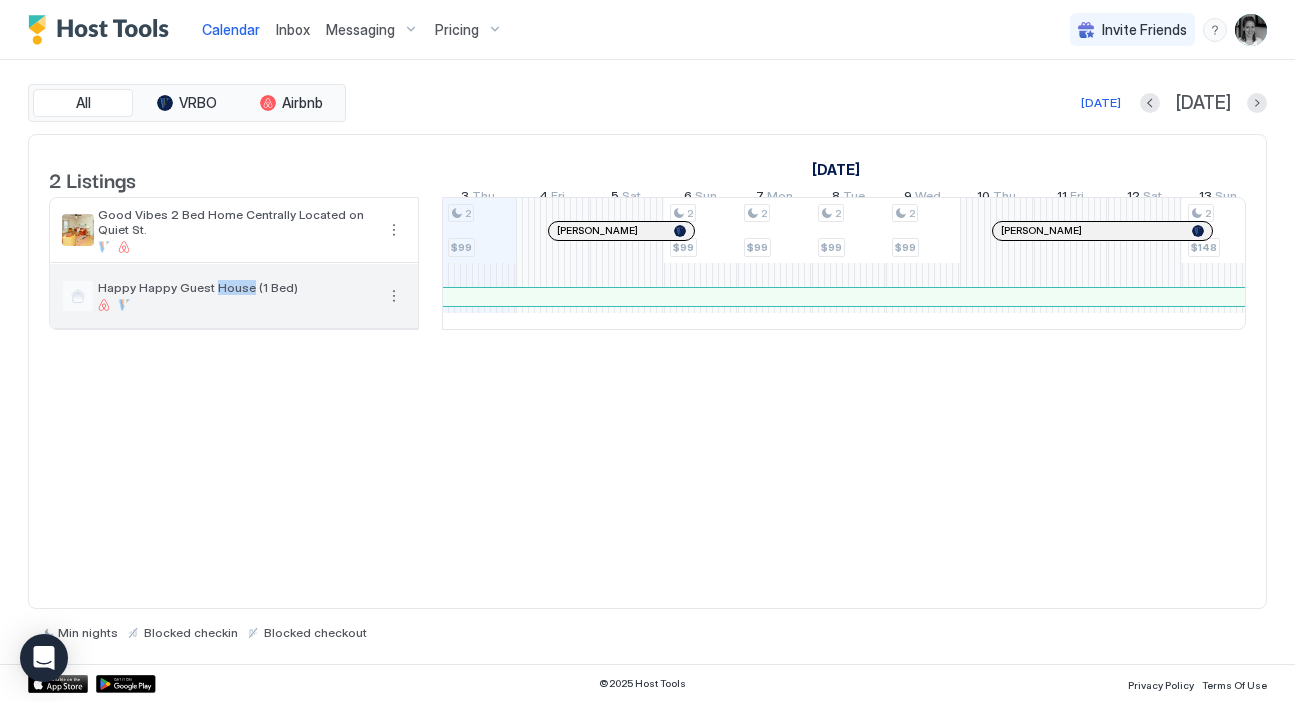 click at bounding box center (394, 296) 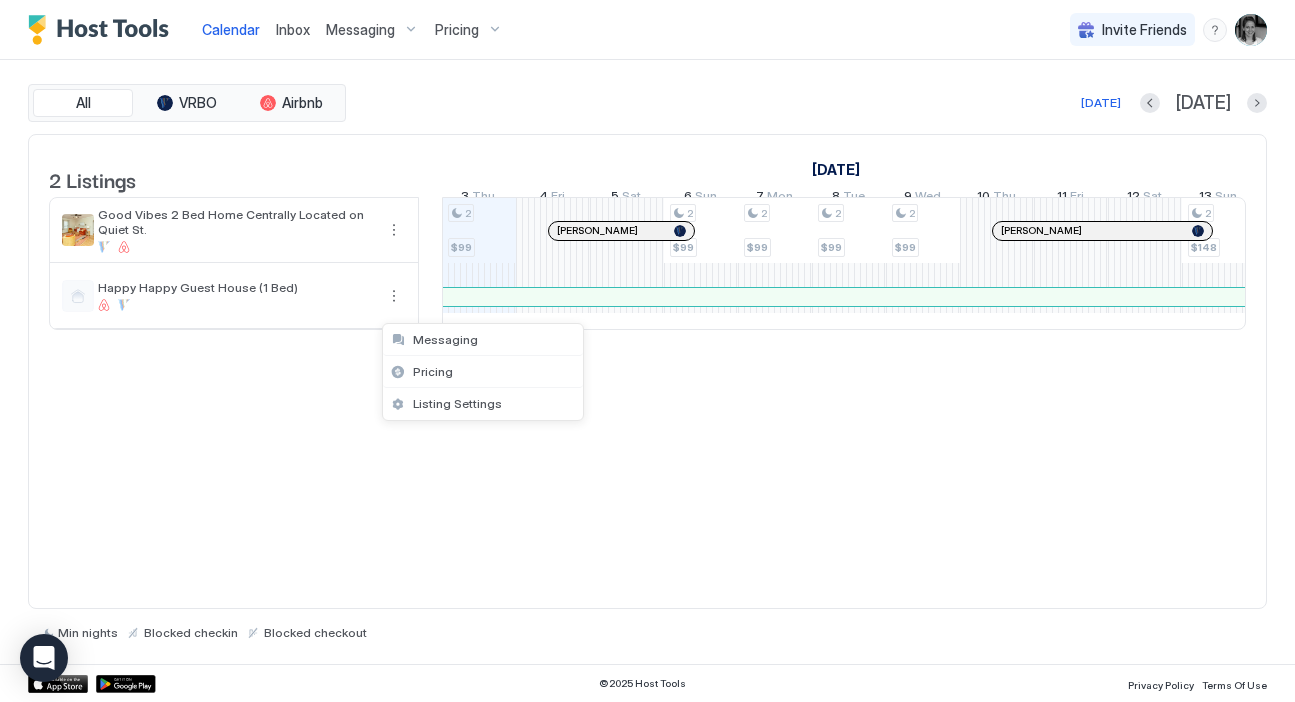 click at bounding box center [647, 351] 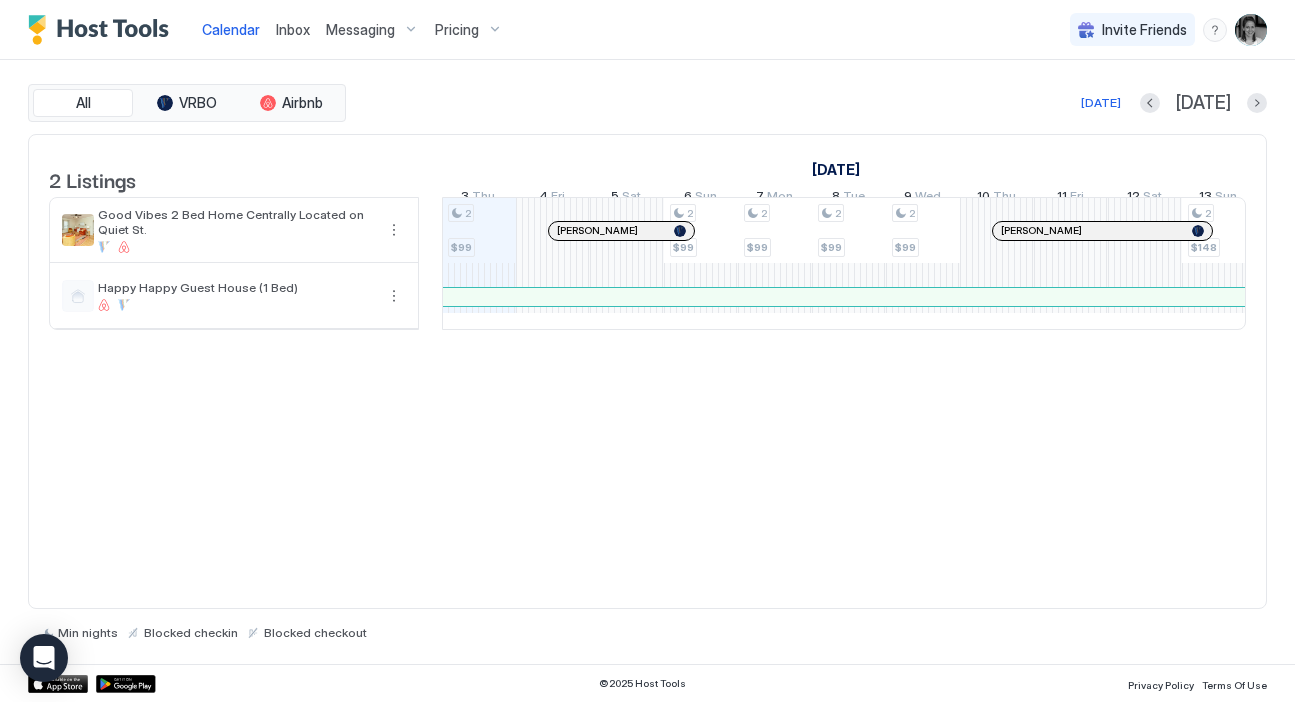 click at bounding box center (647, 351) 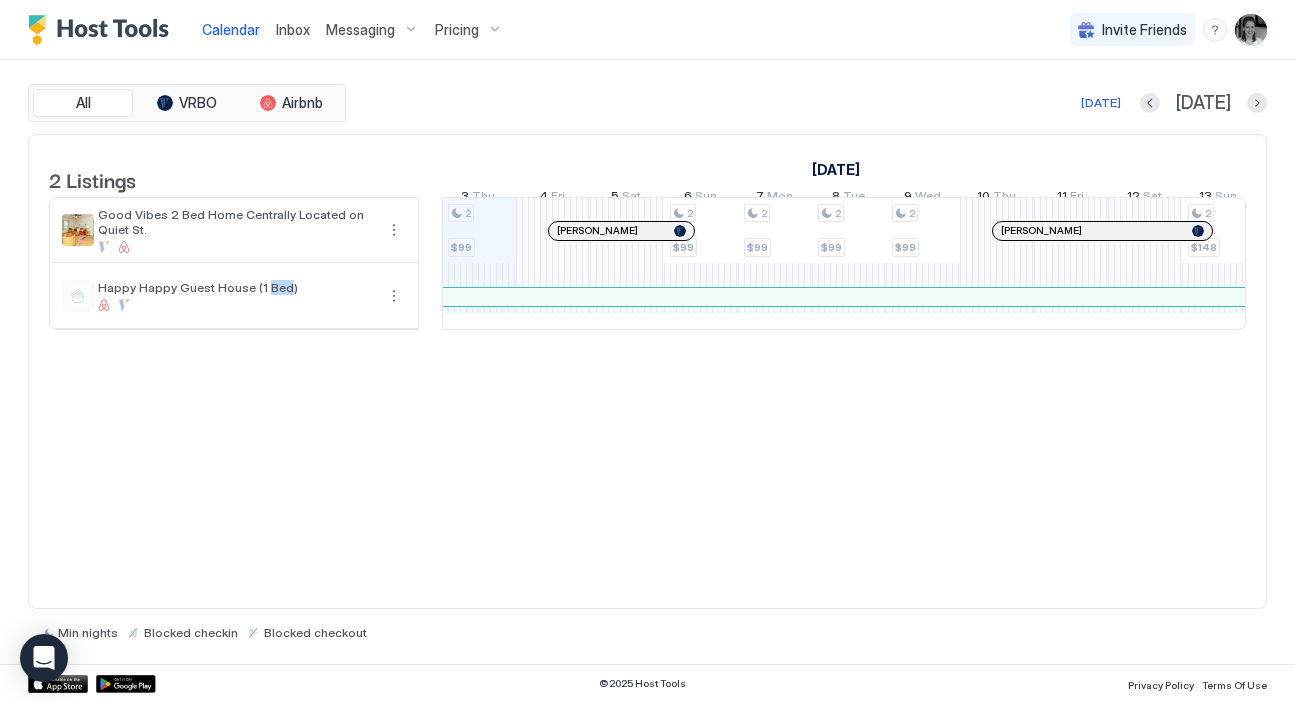 click on "Happy Happy Guest House (1 Bed)" at bounding box center (236, 287) 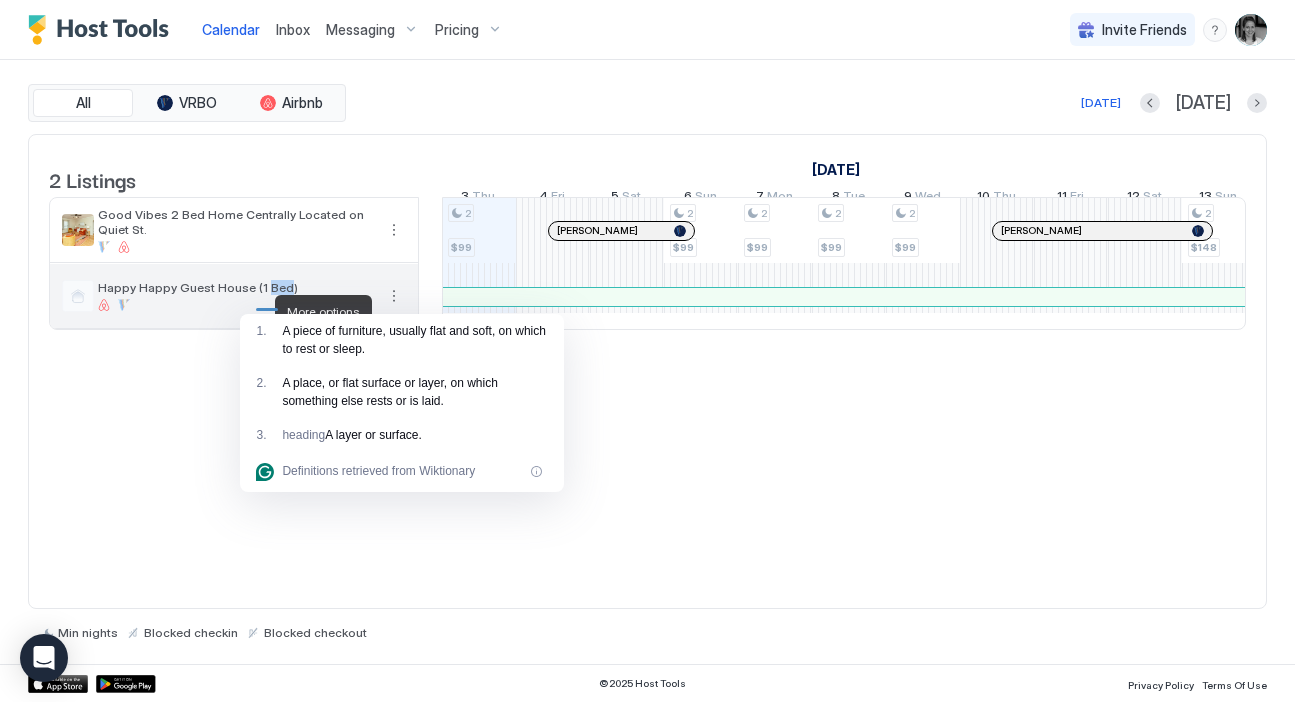 click at bounding box center (394, 296) 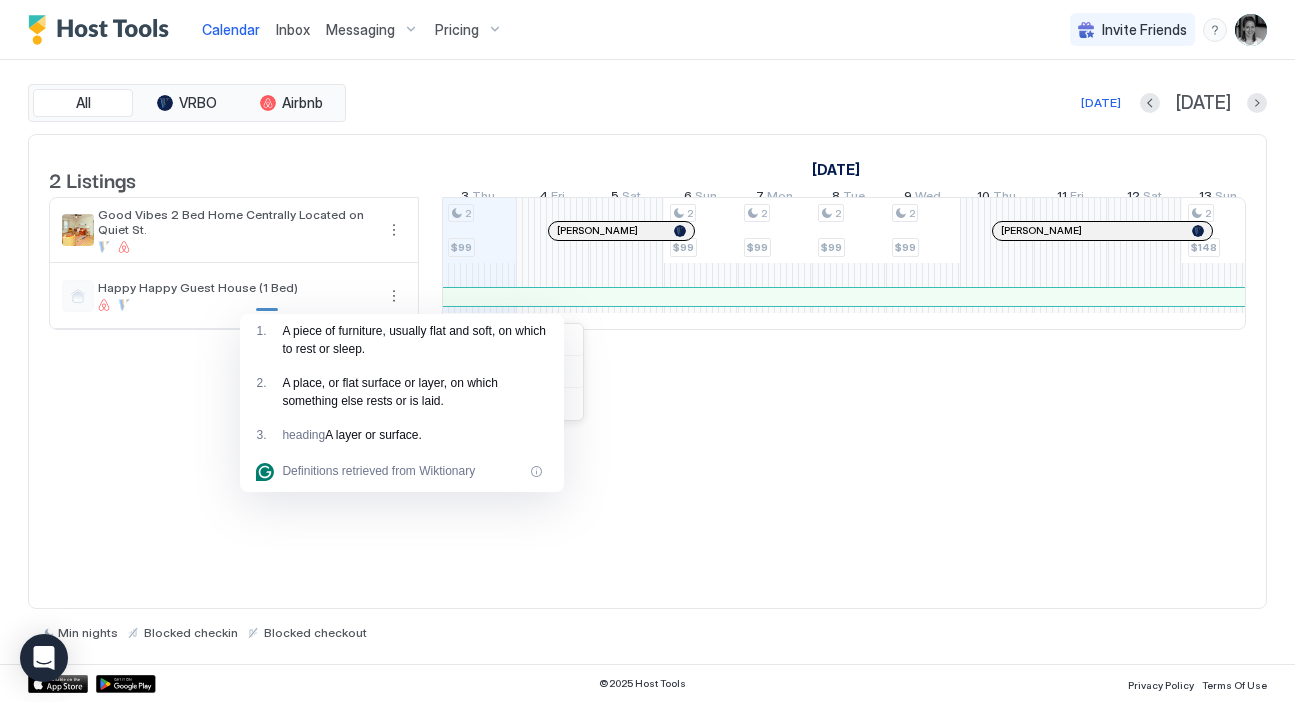 click at bounding box center [647, 351] 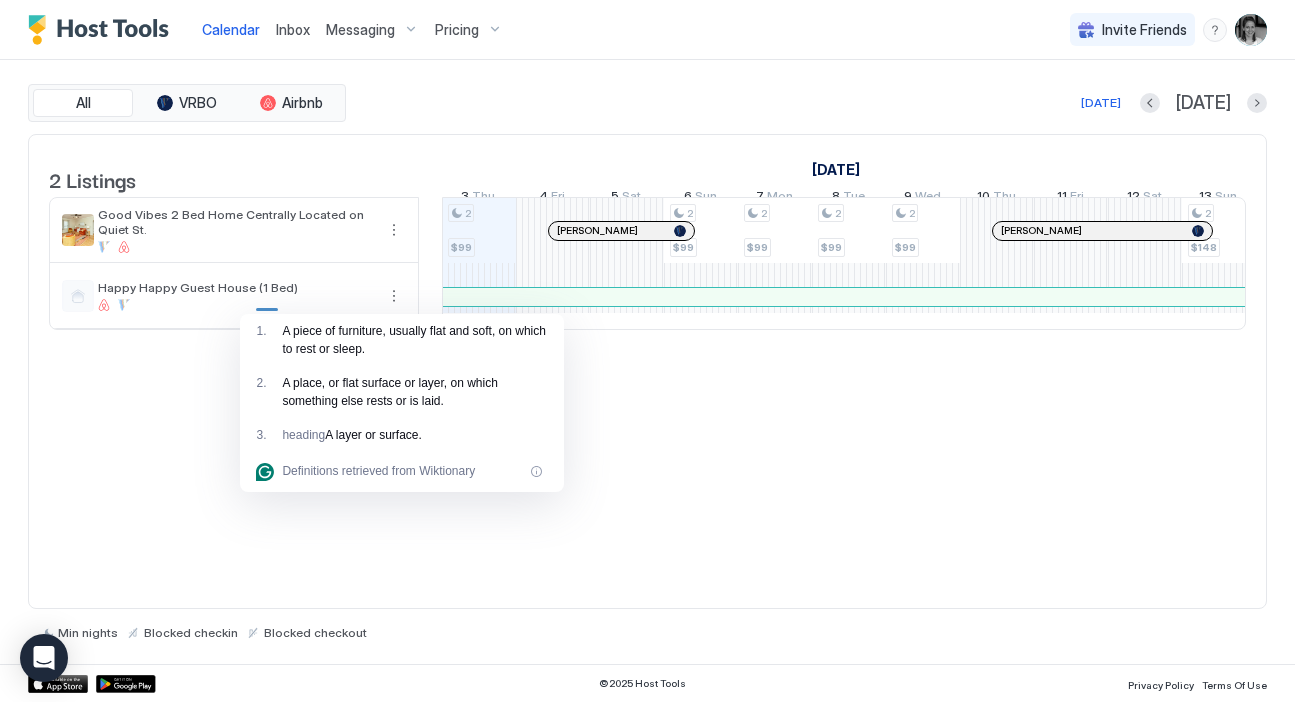 click at bounding box center [647, 351] 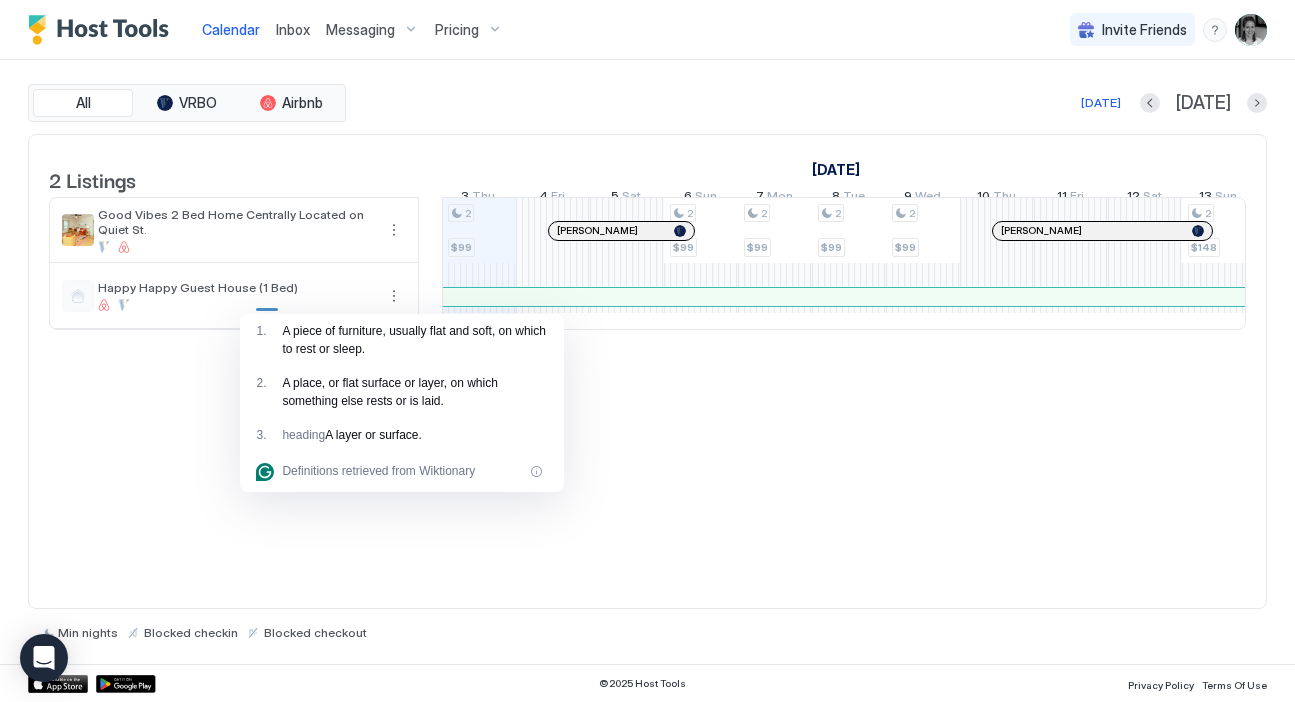 click on "2 Listings June 2025 July 2025 August 2025 18   Wed 19   Thu 20   Fri 21   Sat 22   Sun 23   Mon 24   Tue 25   Wed 26   Thu 27   Fri 28   Sat 29   Sun 30   Mon 1   Tue 2   Wed 3   Thu 4   Fri 5   Sat 6   Sun 7   Mon 8   Tue 9   Wed 10   Thu 11   Fri 12   Sat 13   Sun 14   Mon 15   Tue 16   Wed 17   Thu 18   Fri 19   Sat 20   Sun 21   Mon 22   Tue 23   Wed 24   Thu 25   Fri 26   Sat 27   Sun 28   Mon 29   Tue 30   Wed 31   Thu 1   Fri 2   Sat 3   Sun 4   Mon 5   Tue 6   Wed 7   Thu Good Vibes 2 Bed Home Centrally Located on Quiet St. Happy Happy Guest House (1 Bed) 2 $99 2 $99 2 $99 2 $99 2 $99 2 $148 2 $148 2 $148 2 $148 2 $148 2 $148 2 $148 2 $148 2 $89 2 $112 2 $89 2 $158 2 $124 2 $158 2 $124 2 $158 2 $124 2 $158 2 $133 Olivia Higgins Trisha Good Janelle Sing Russell Laurel Rudd Jessica Traner Jacqueline Schneider Kristin Wolf Kathy Daymude Samantha Ziolkowski Zacharee Osborn Becky Pavka Tyler  Anne Seaman Amelie Venning" at bounding box center [647, 372] 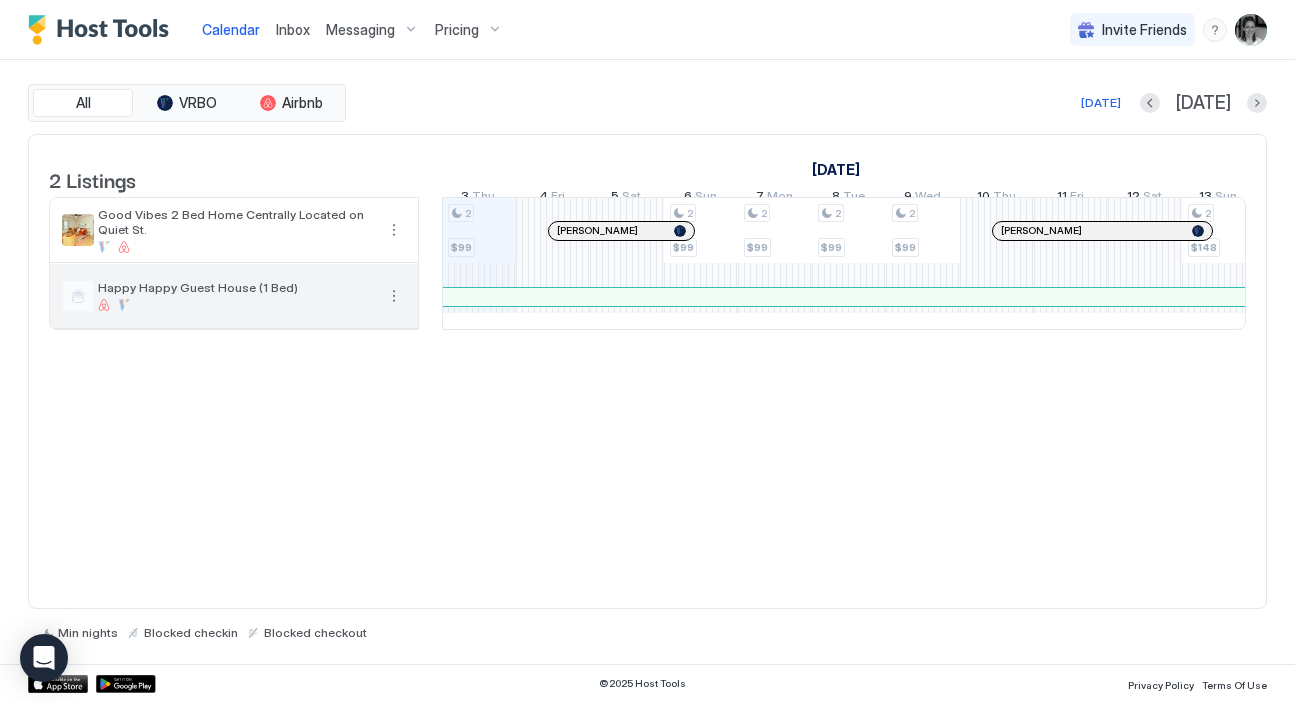 click at bounding box center [394, 296] 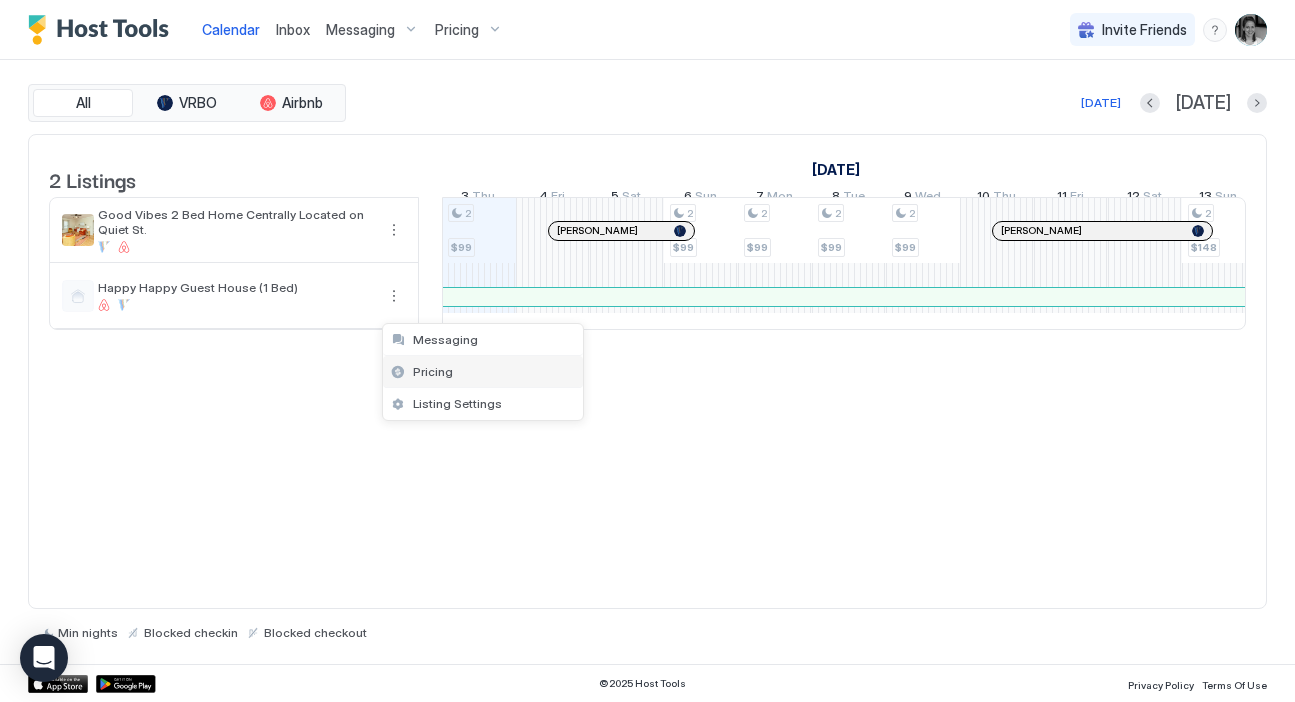 click on "Pricing" at bounding box center (433, 371) 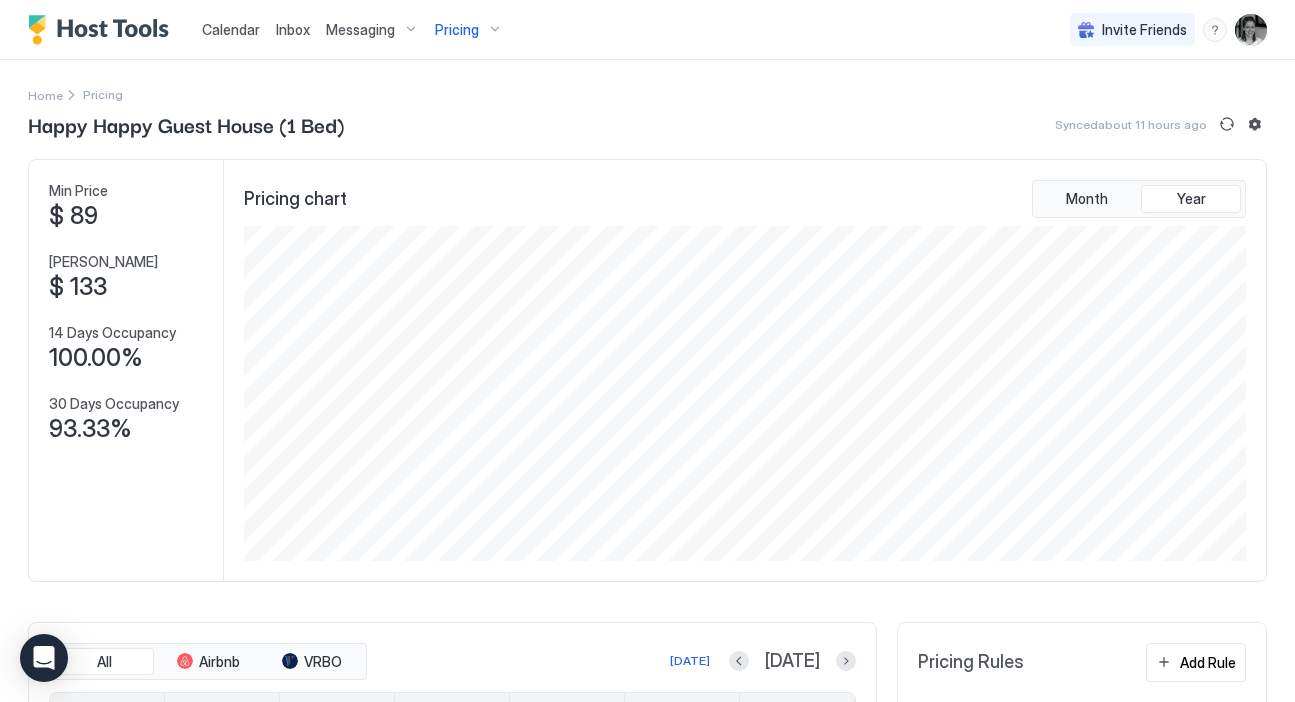 scroll, scrollTop: 999665, scrollLeft: 998993, axis: both 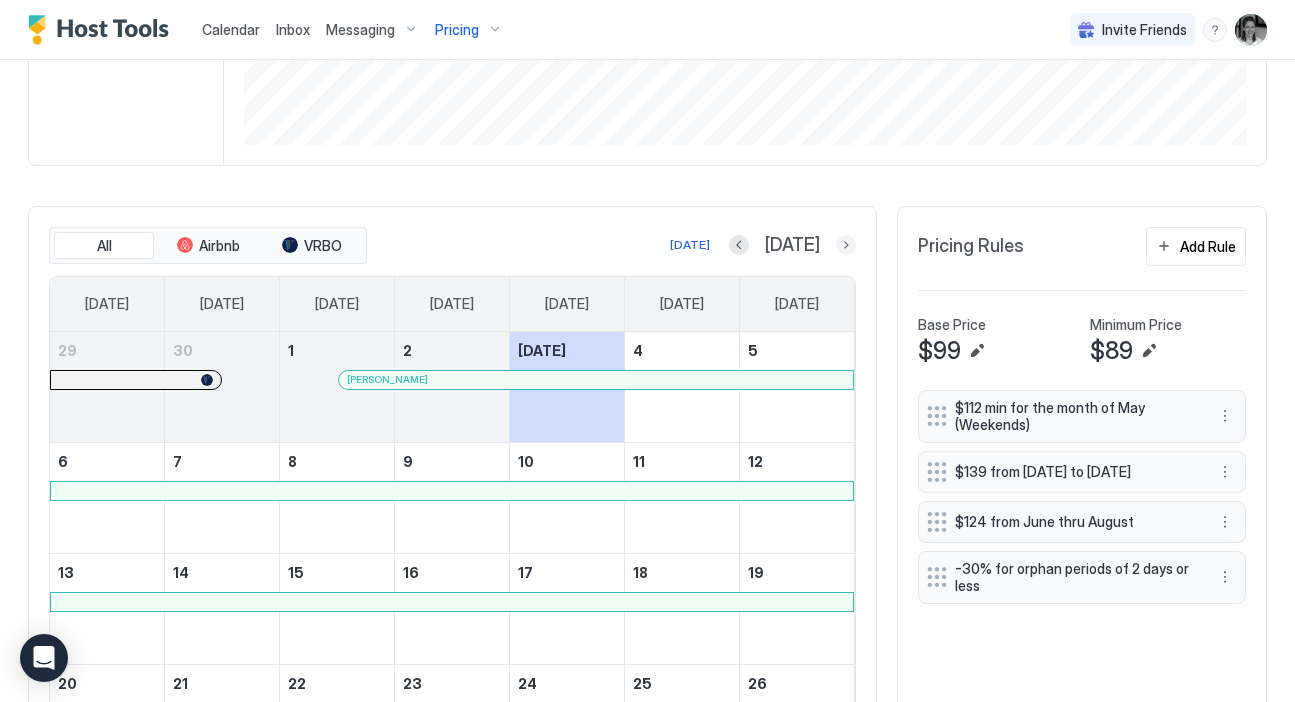 click at bounding box center (846, 245) 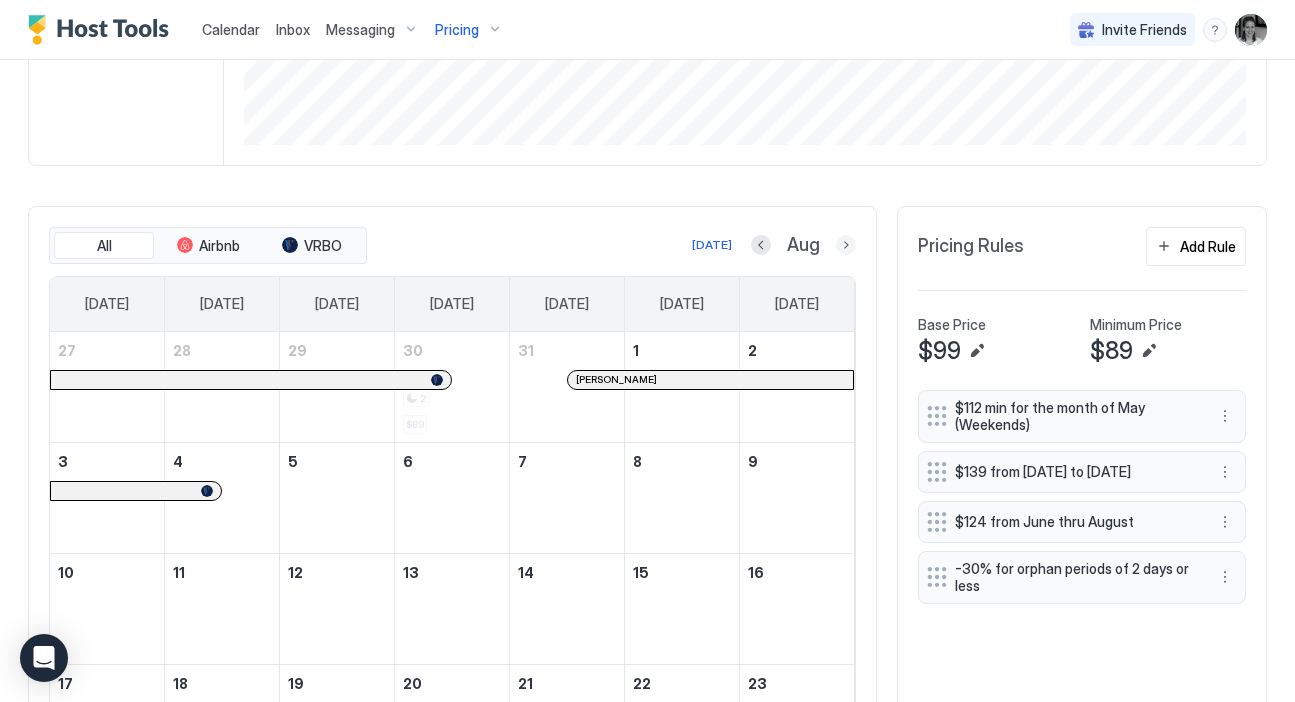 click at bounding box center [846, 245] 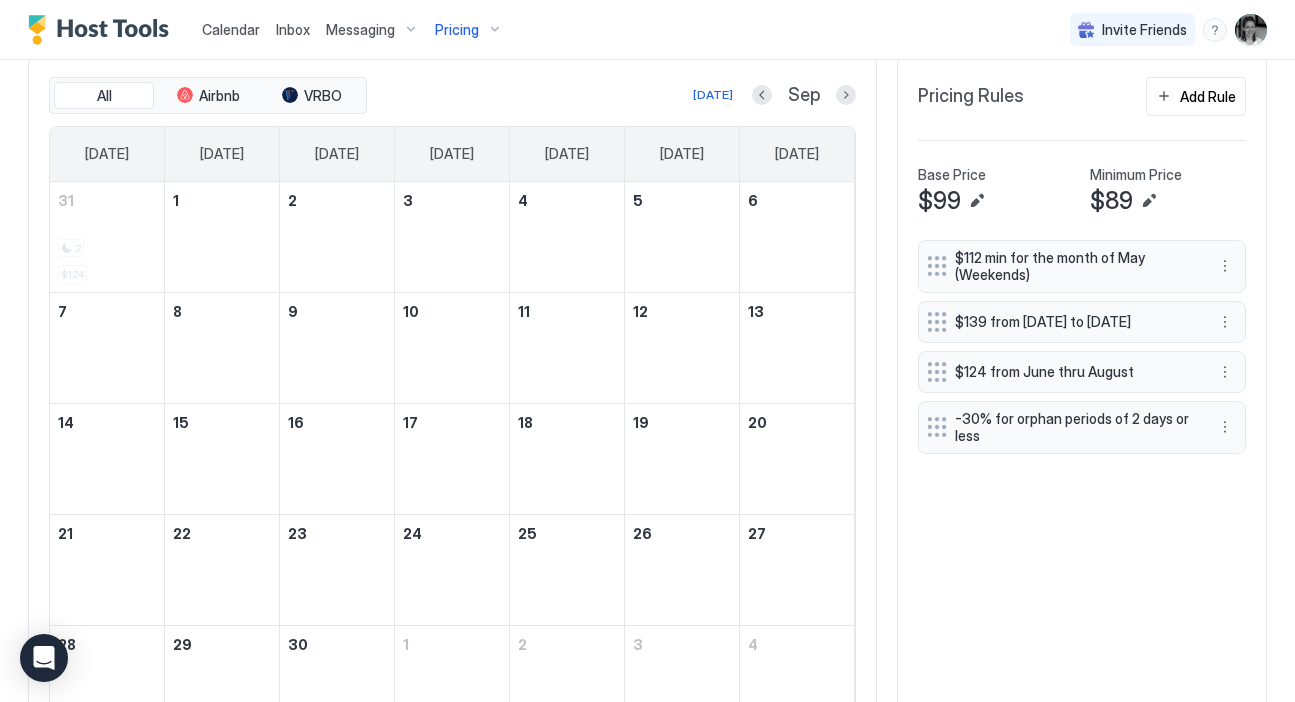 scroll, scrollTop: 575, scrollLeft: 0, axis: vertical 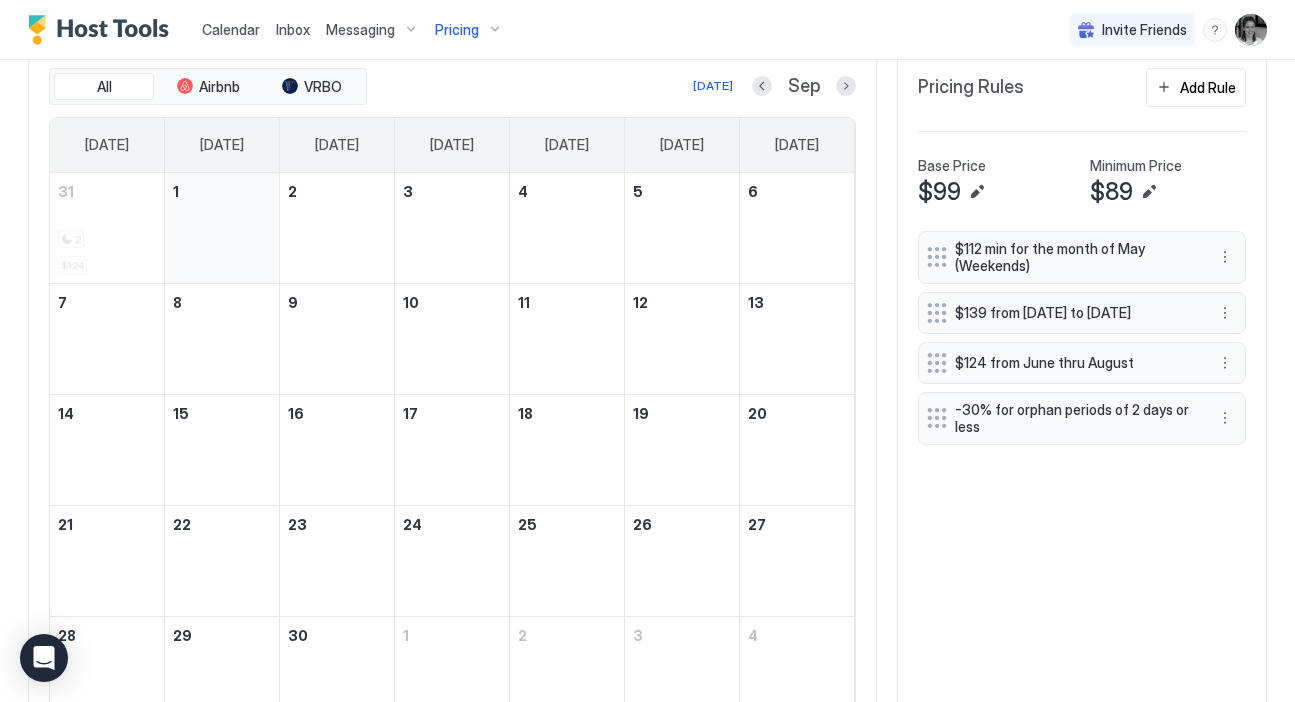 click at bounding box center [222, 228] 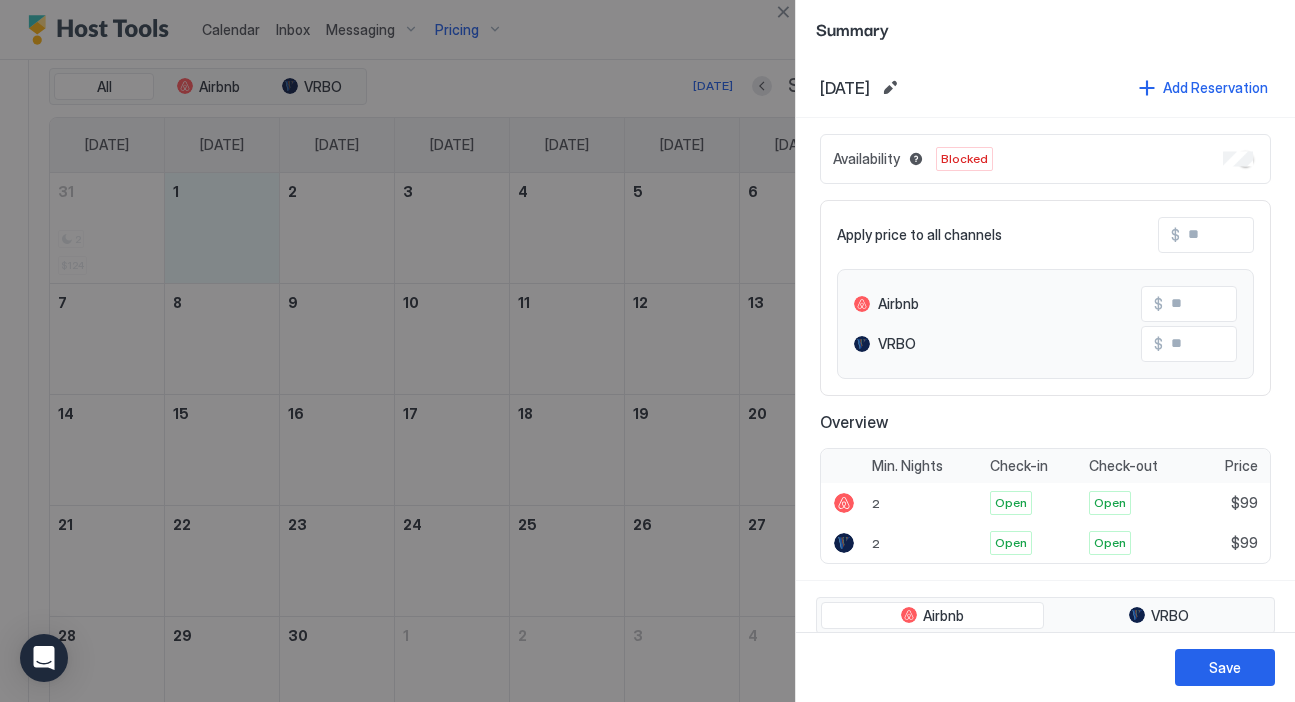 type 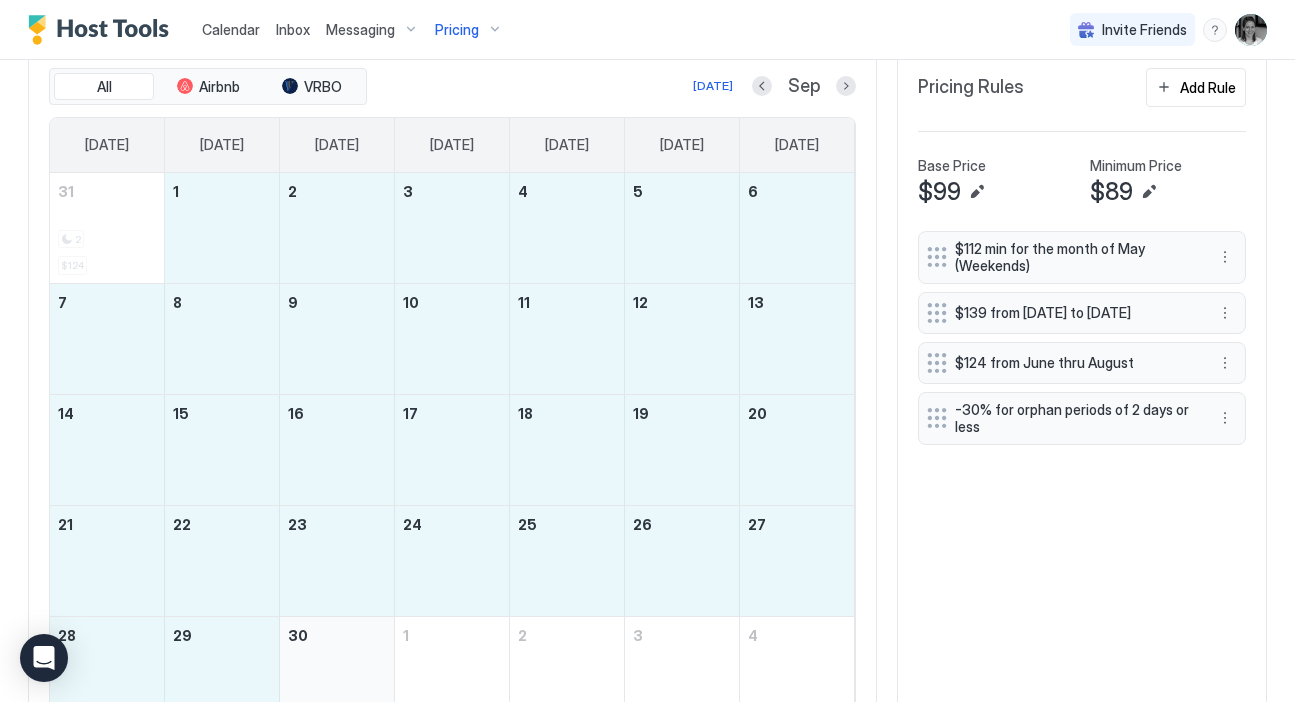 drag, startPoint x: 247, startPoint y: 243, endPoint x: 362, endPoint y: 649, distance: 421.97275 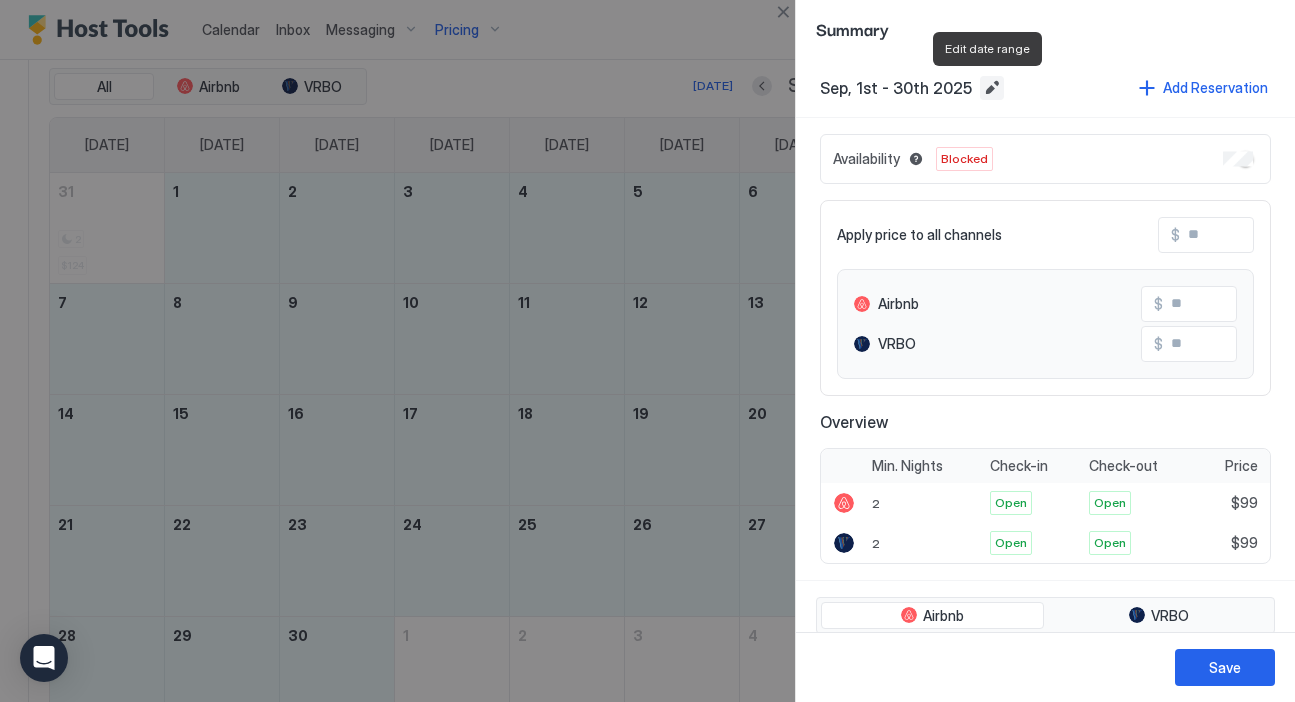 click at bounding box center (992, 88) 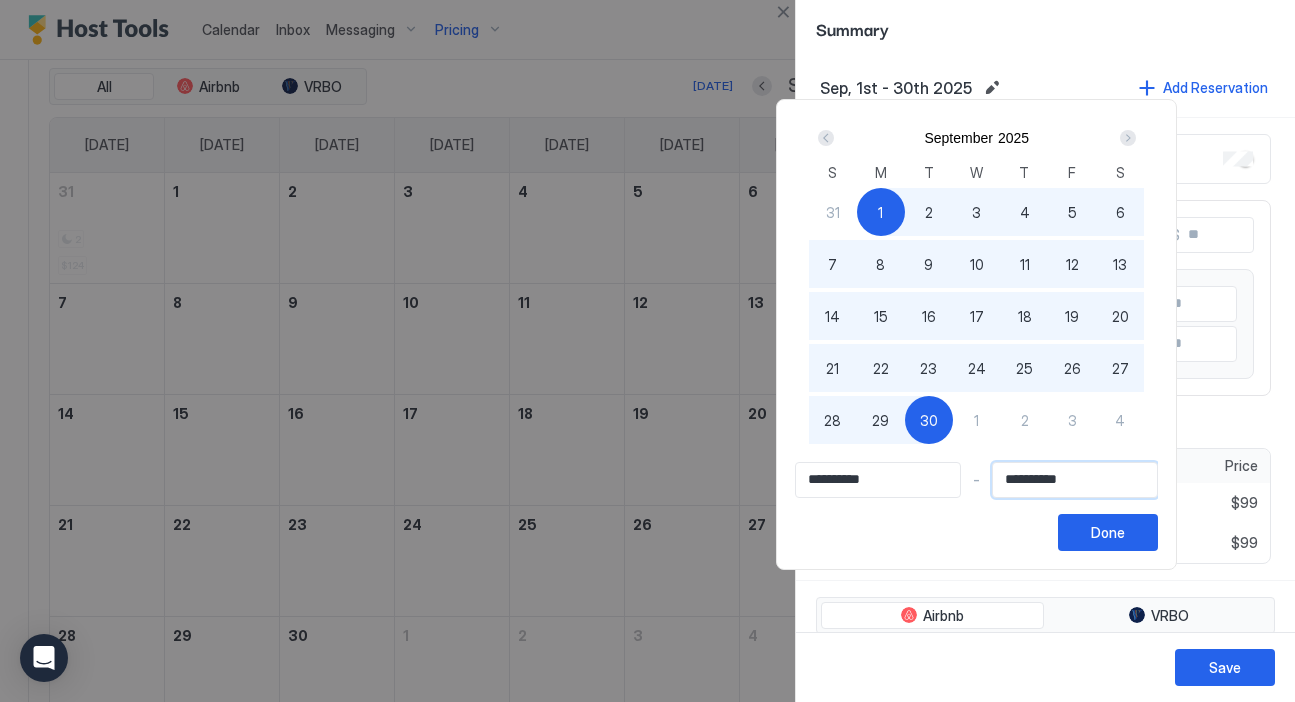 click on "**********" at bounding box center (1075, 480) 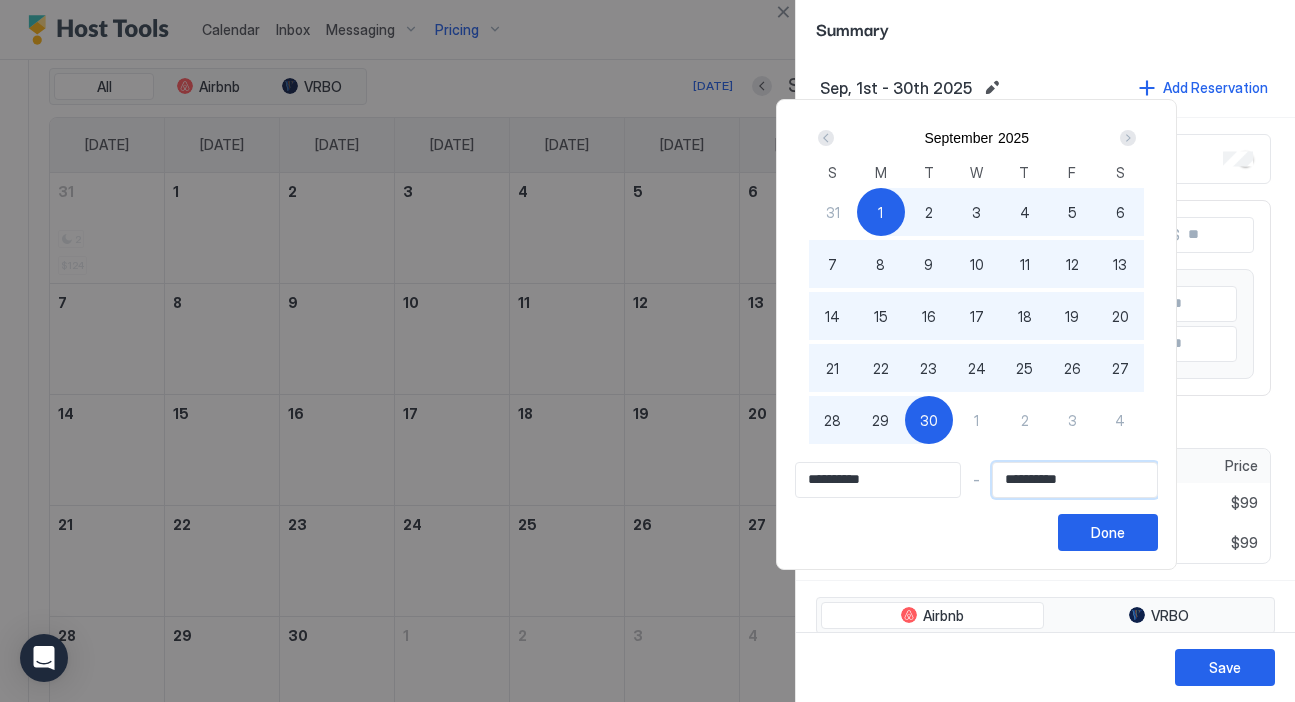click on "**********" at bounding box center (1075, 480) 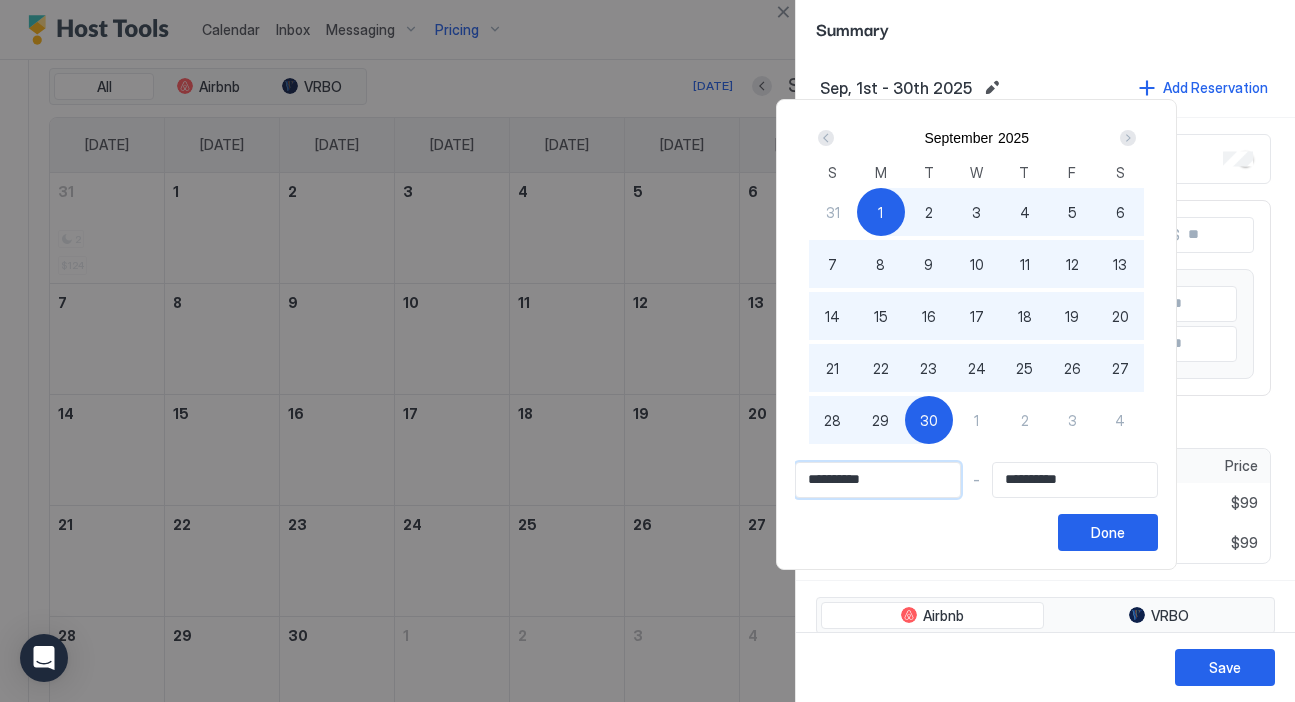 click on "**********" at bounding box center (878, 480) 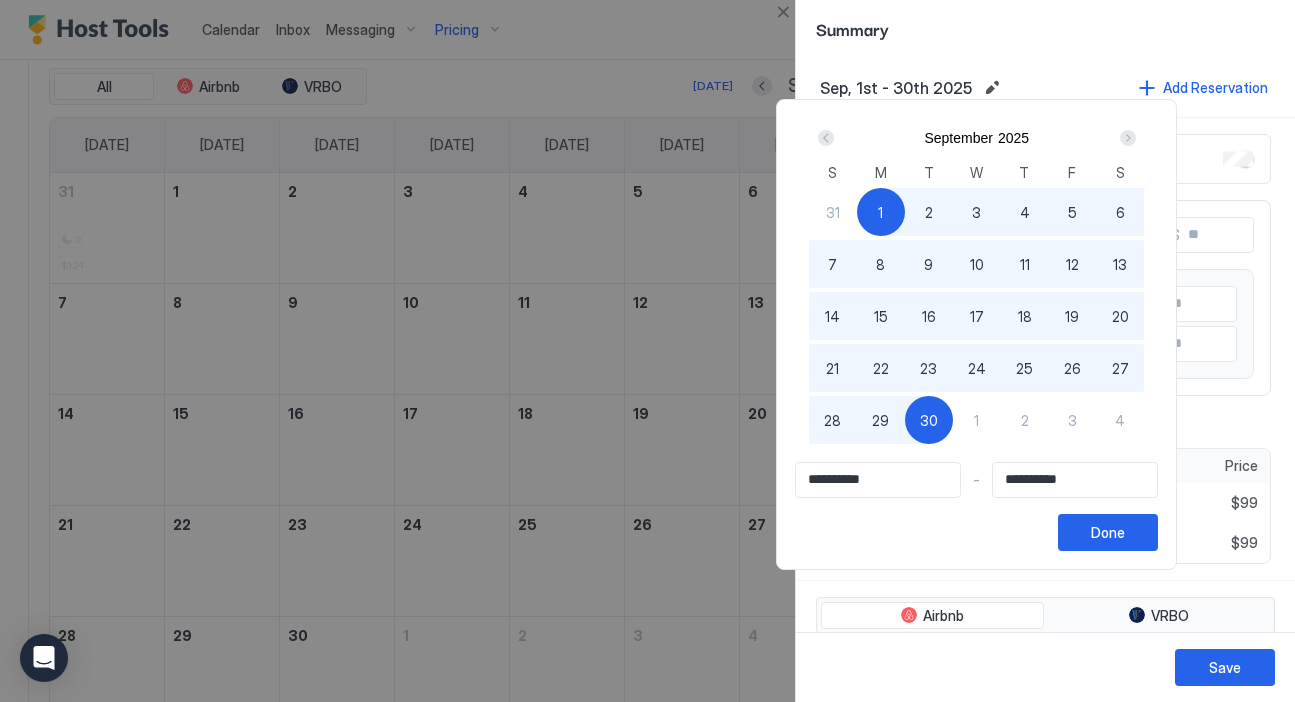 click at bounding box center (1128, 138) 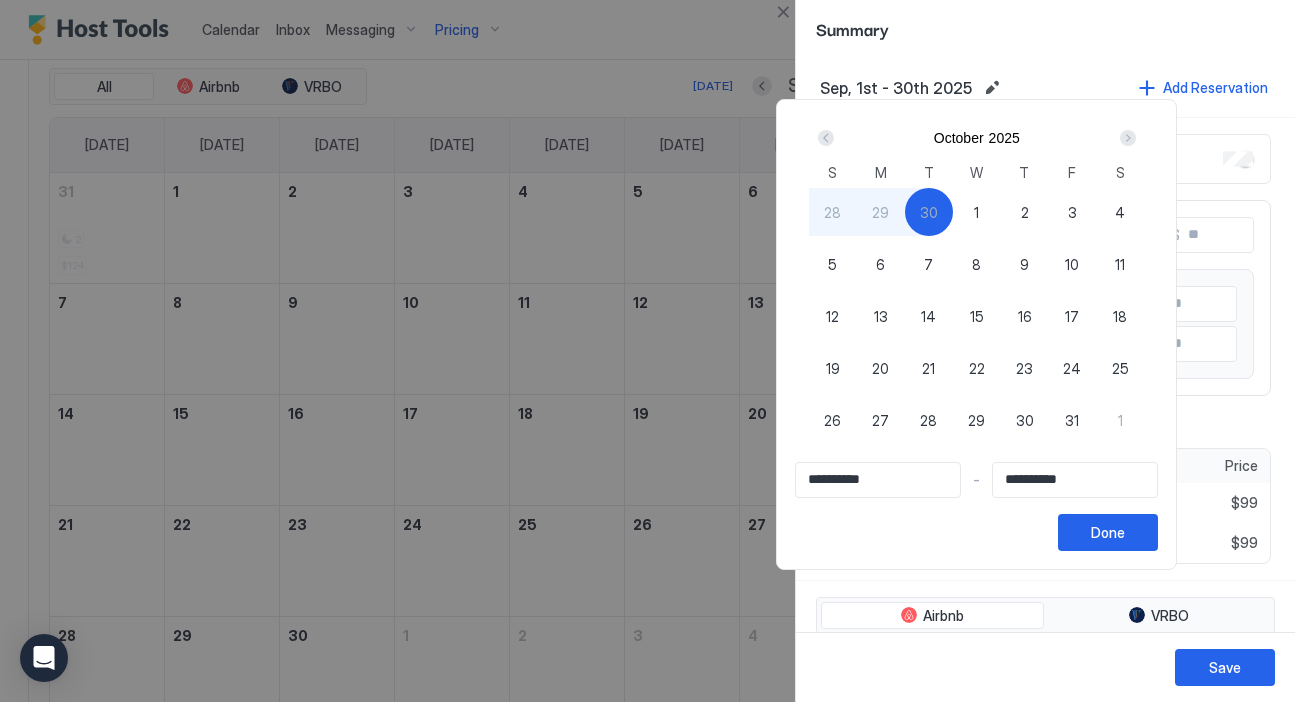 click on "31" at bounding box center [1072, 420] 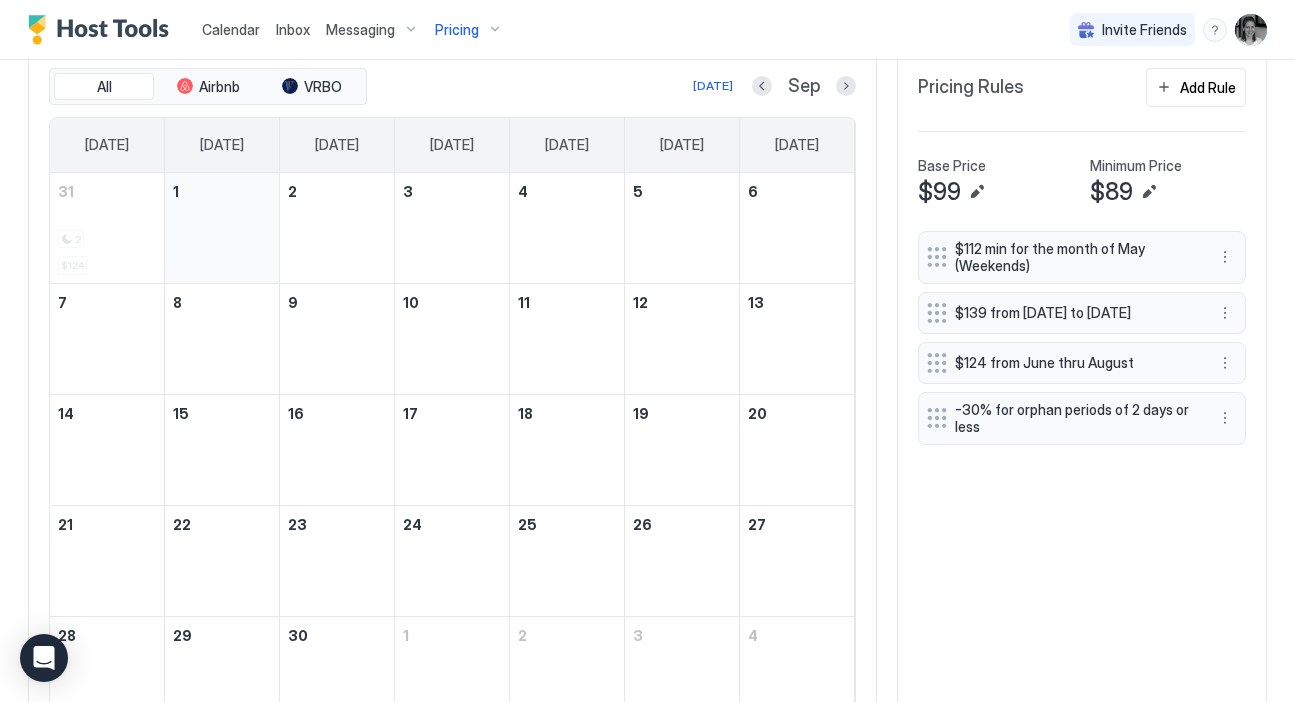 click at bounding box center (222, 228) 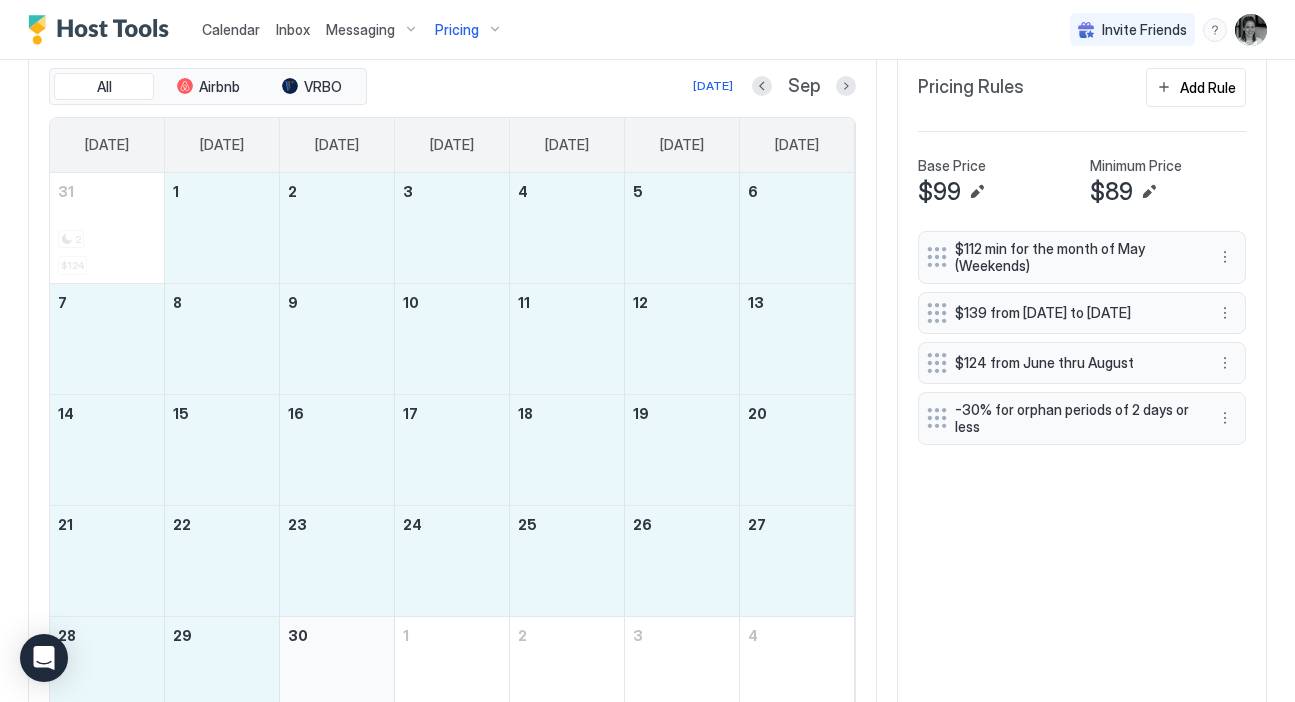 drag, startPoint x: 235, startPoint y: 230, endPoint x: 369, endPoint y: 646, distance: 437.0492 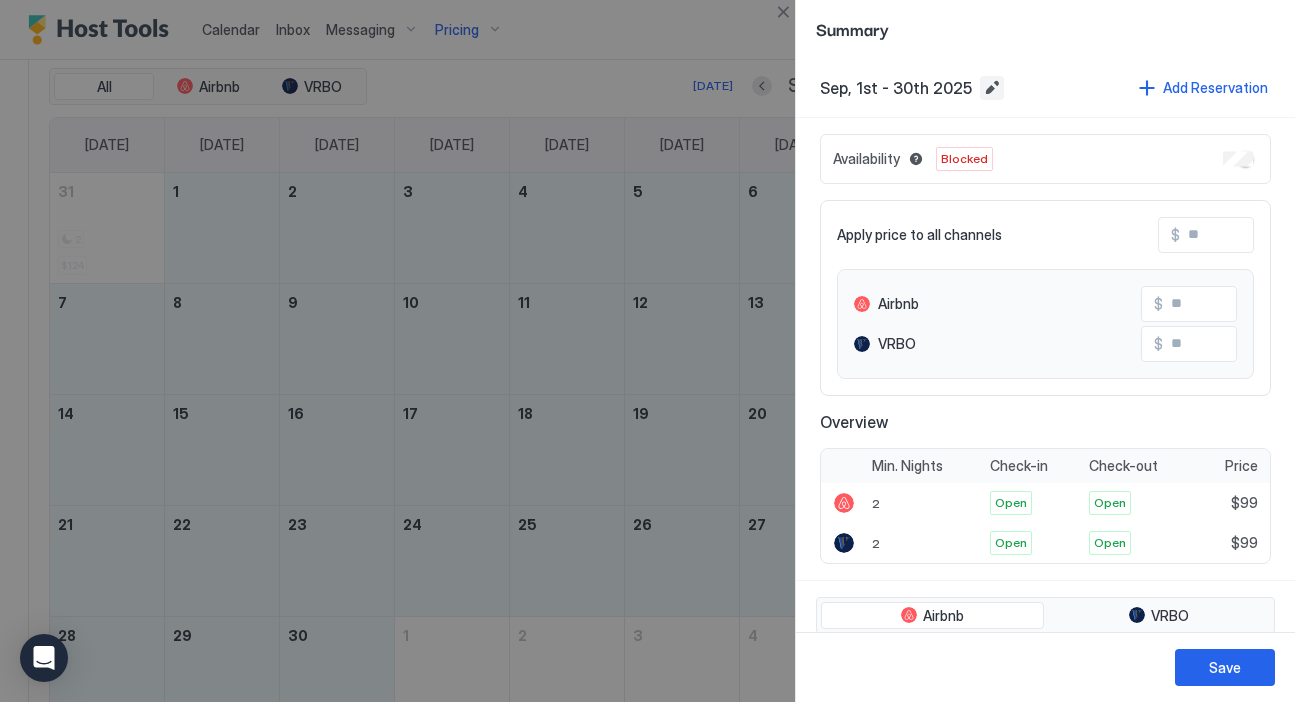 click at bounding box center [992, 88] 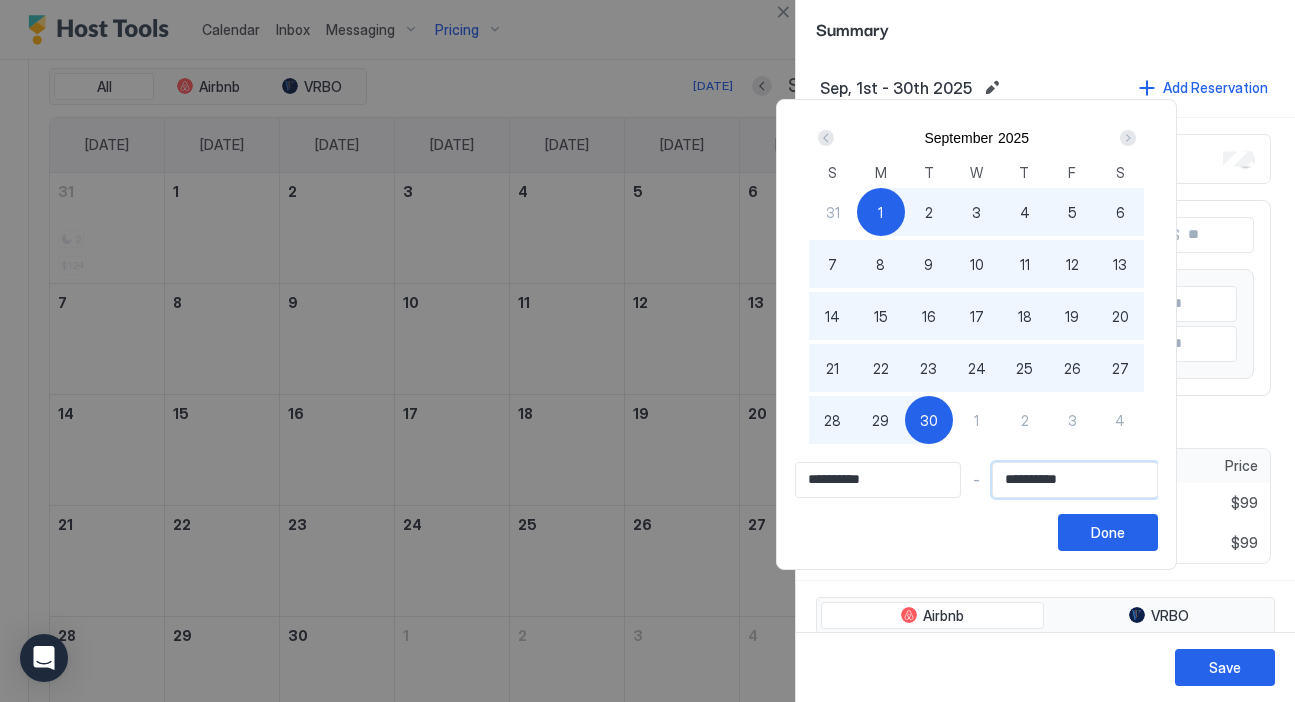 click on "**********" at bounding box center [1075, 480] 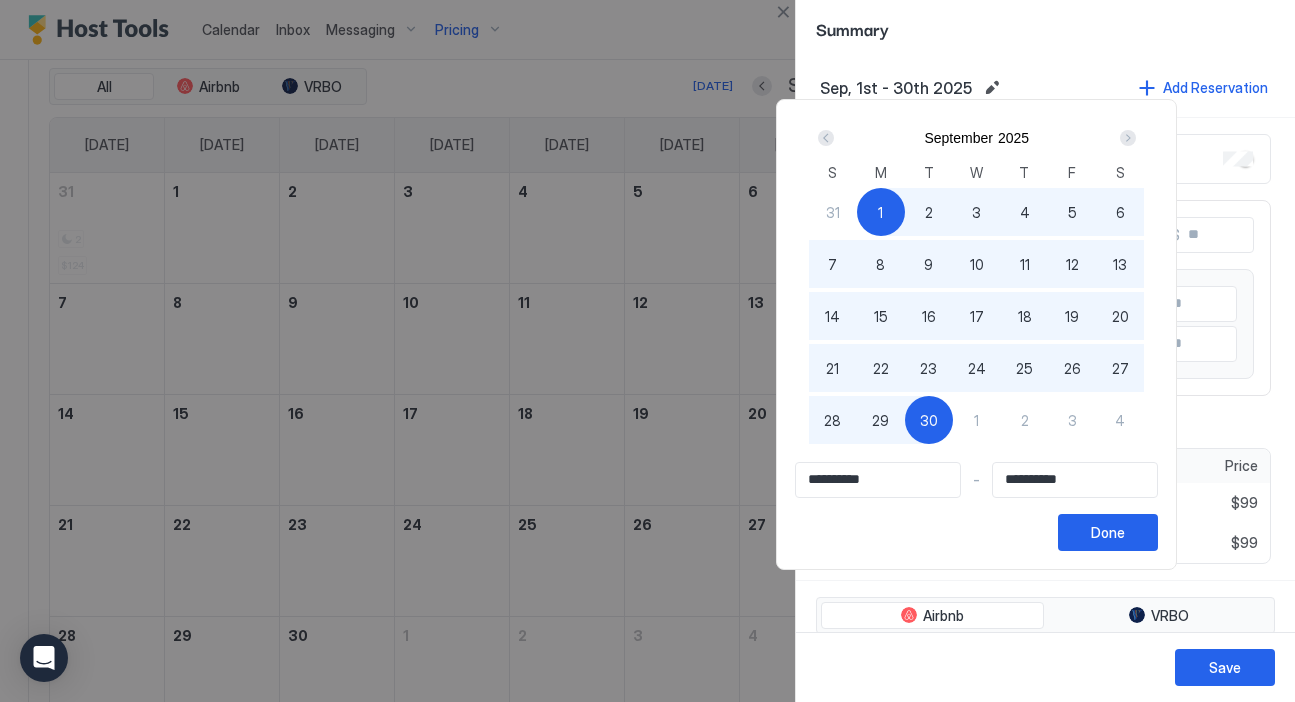 click on "1" at bounding box center [881, 212] 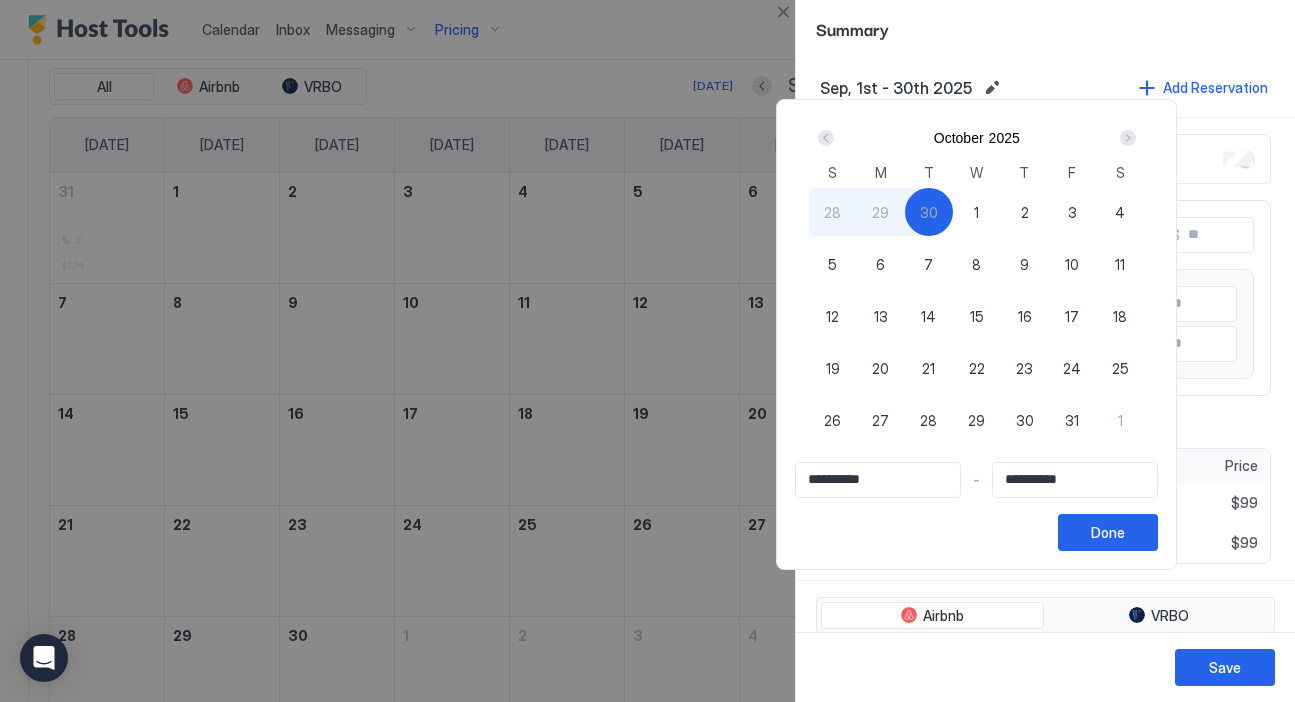 click on "31" at bounding box center [1072, 420] 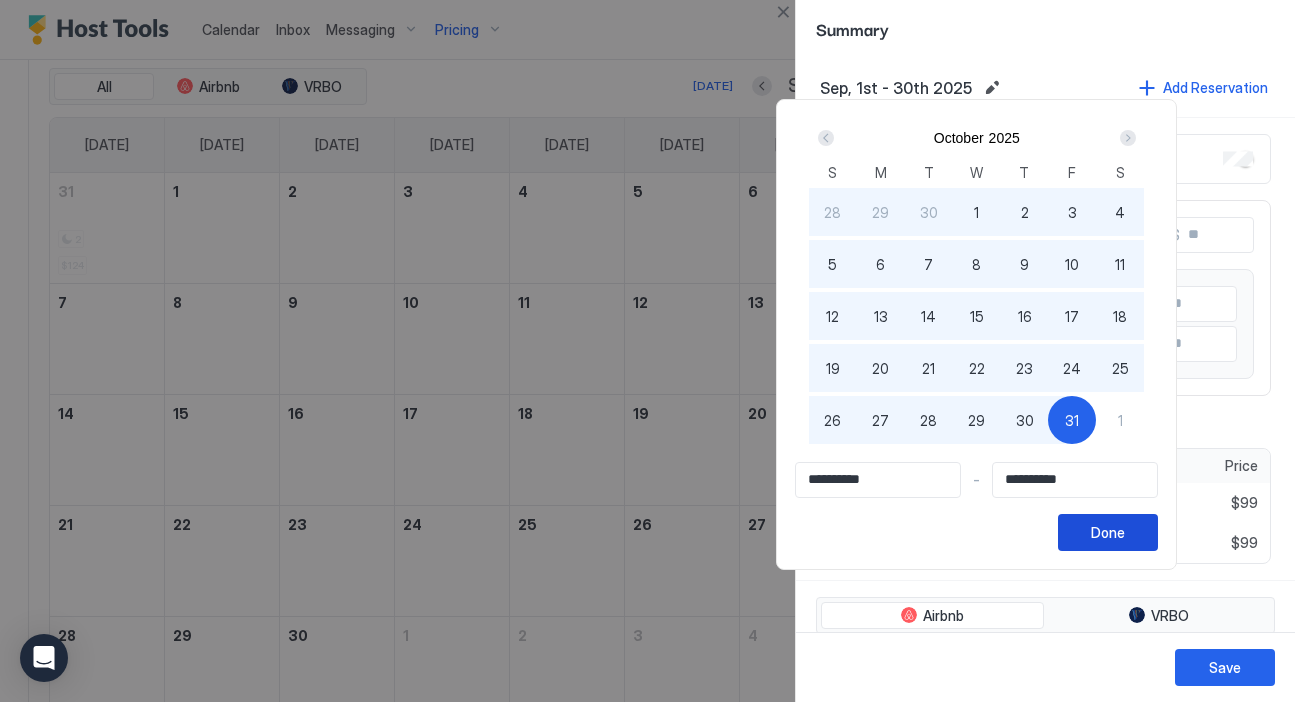 click on "Done" at bounding box center [1108, 532] 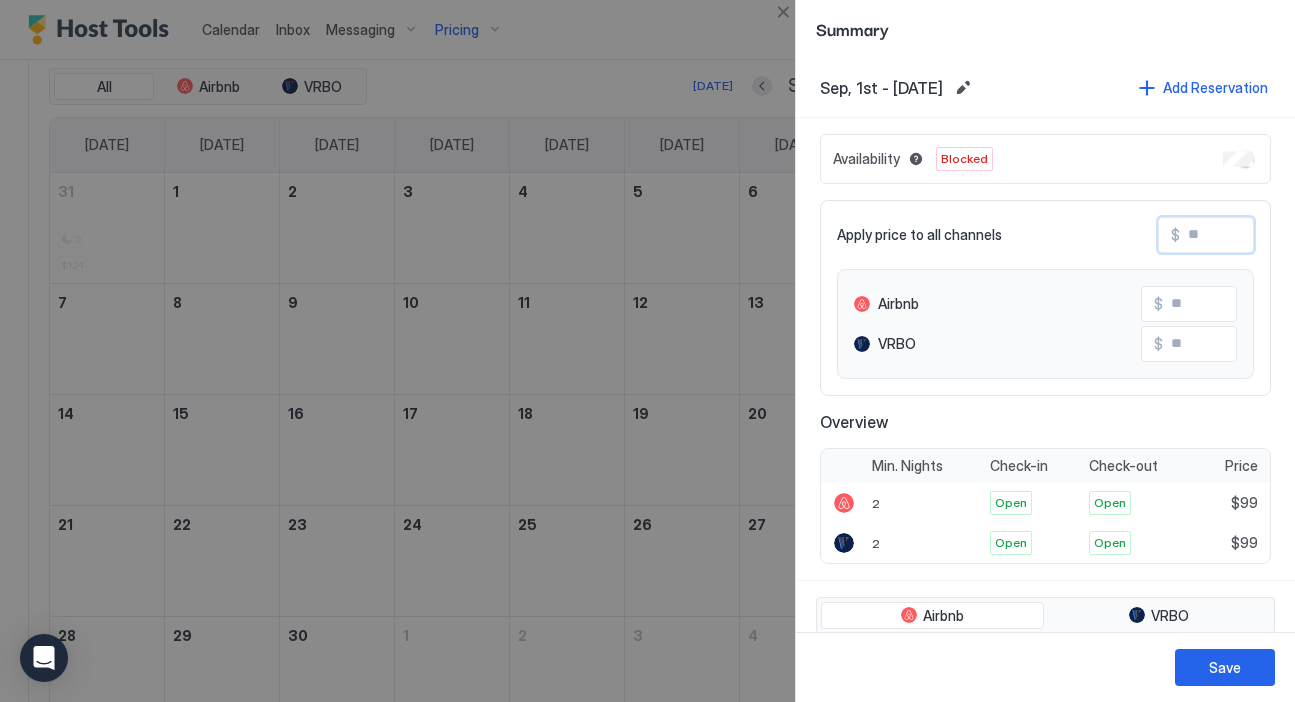 click at bounding box center [1260, 235] 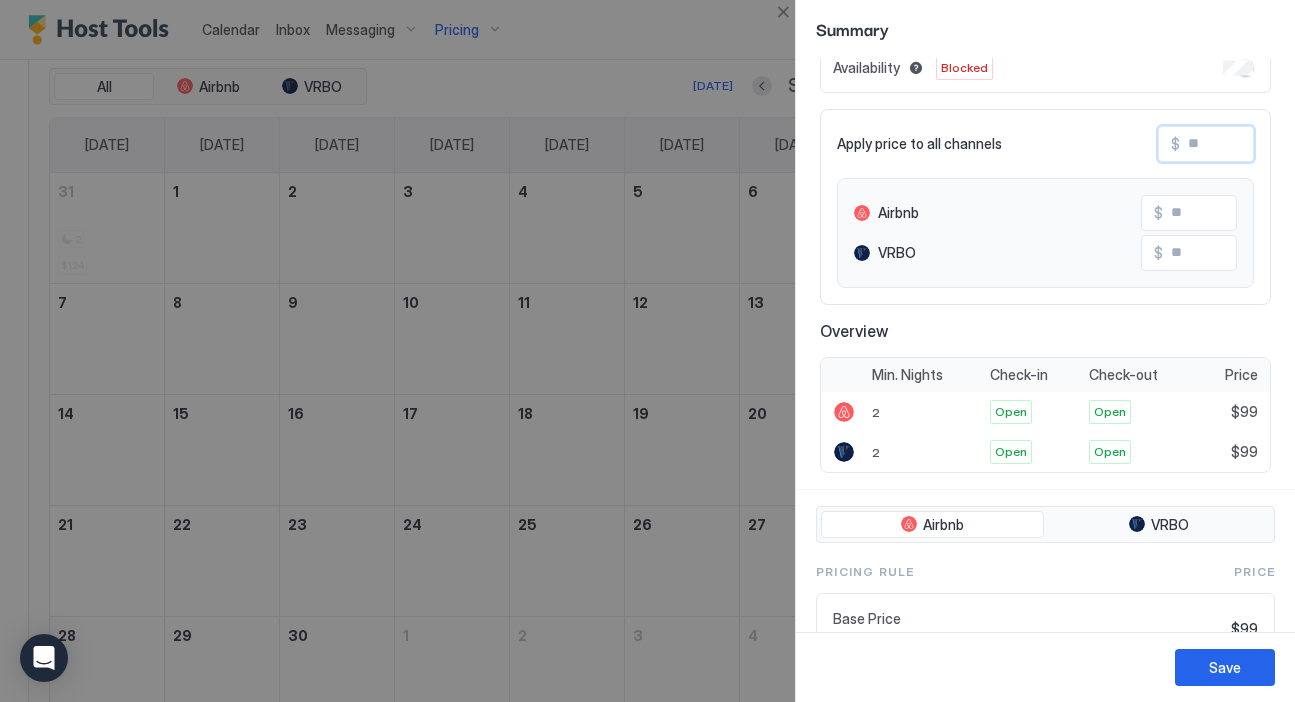 scroll, scrollTop: 0, scrollLeft: 0, axis: both 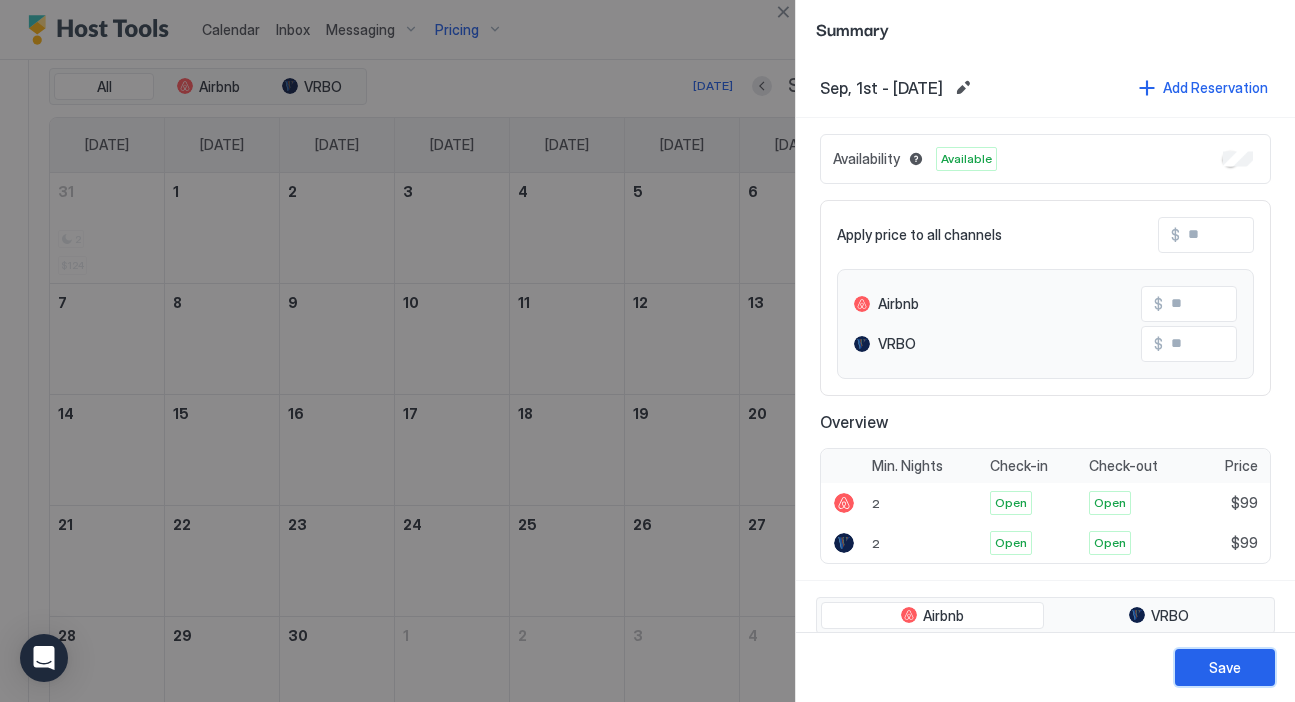 click on "Save" at bounding box center (1225, 667) 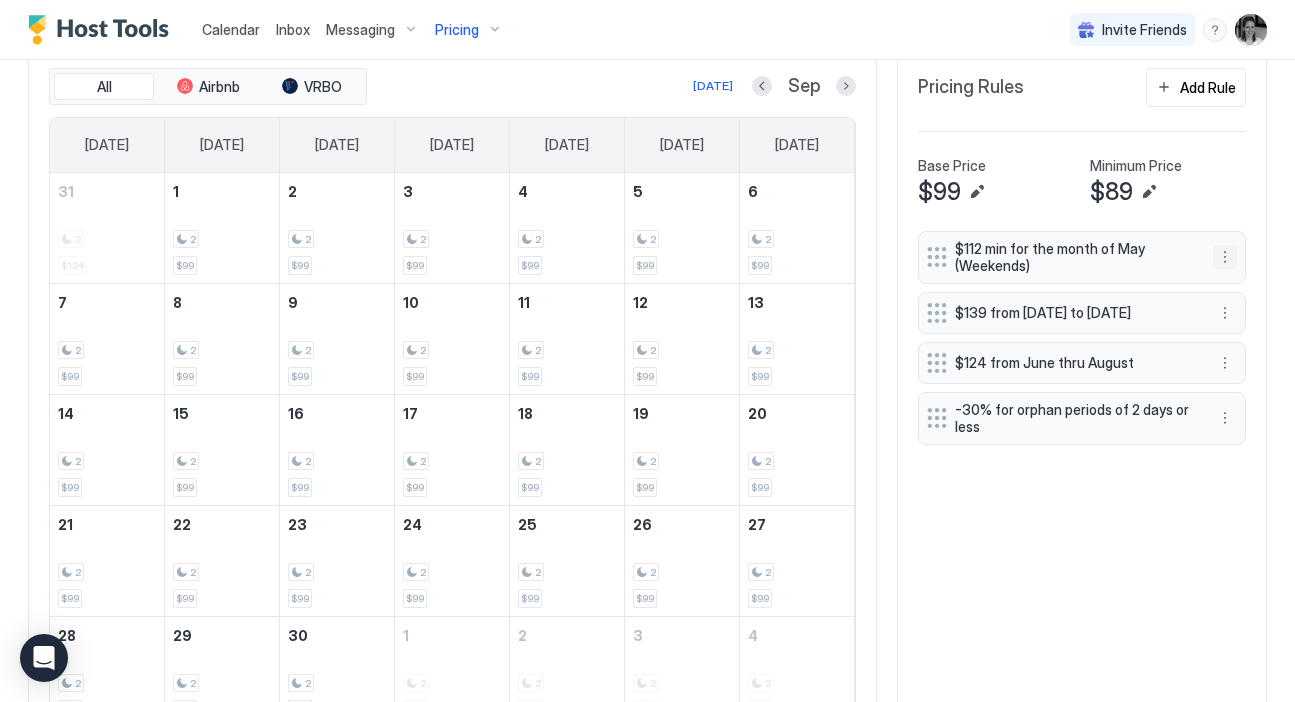 click at bounding box center [1225, 257] 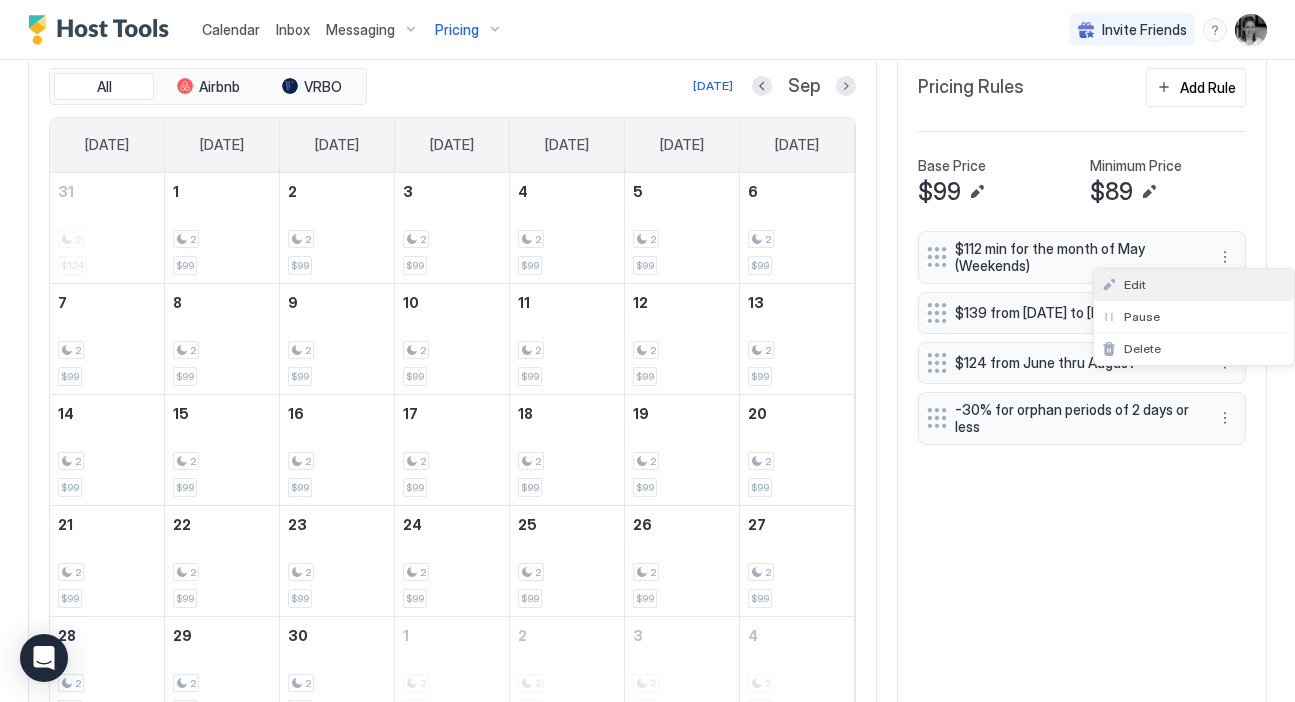 click on "Edit" at bounding box center (1135, 284) 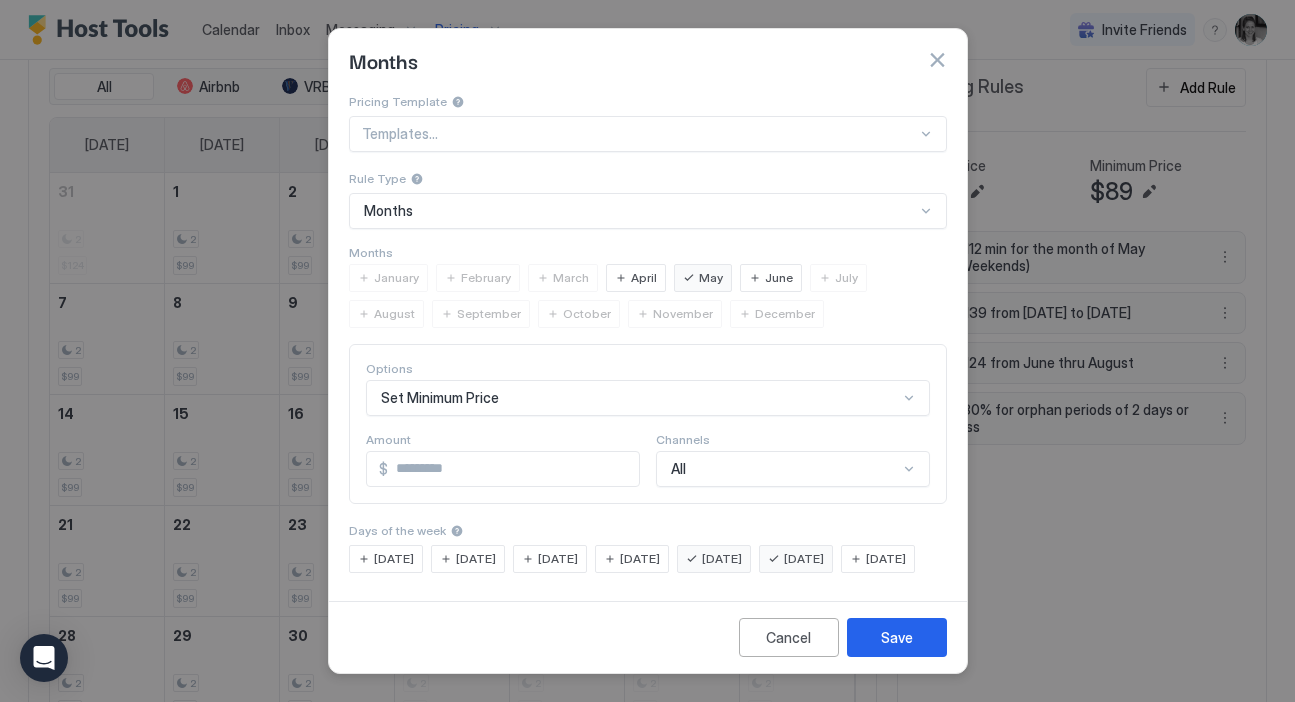 click on "September" at bounding box center (489, 314) 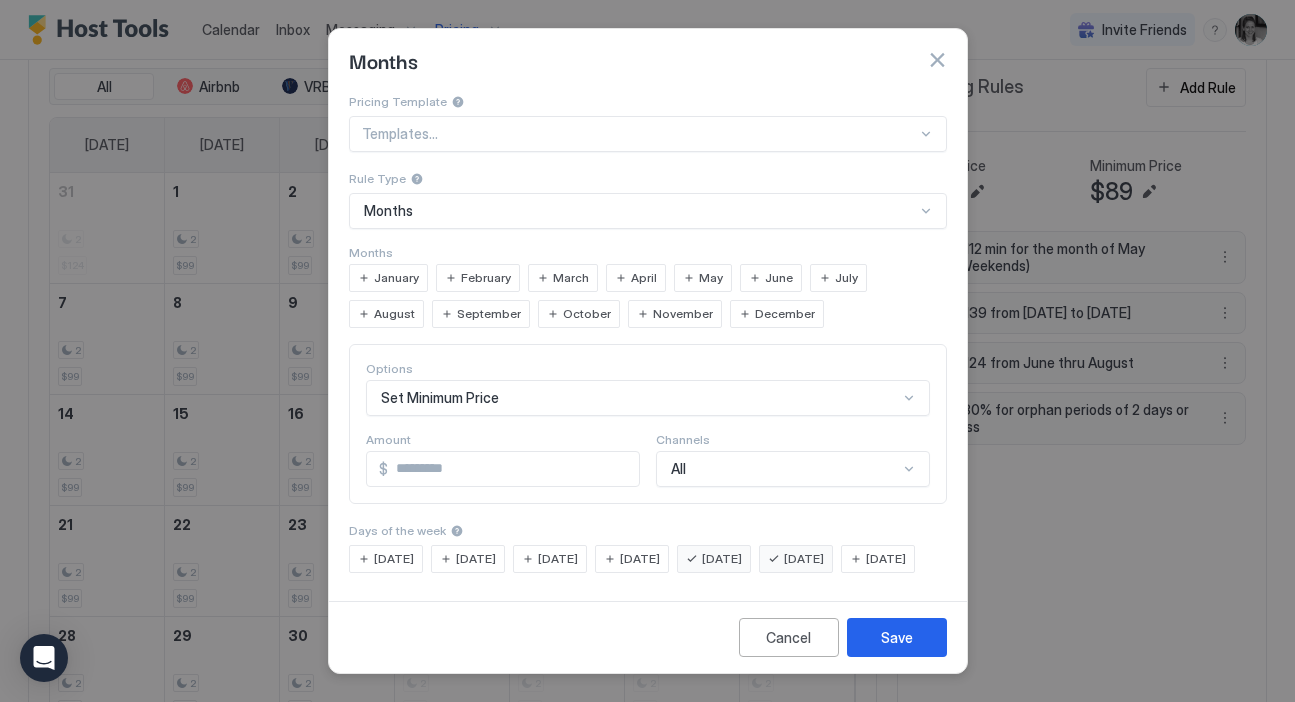 click on "September" at bounding box center [489, 314] 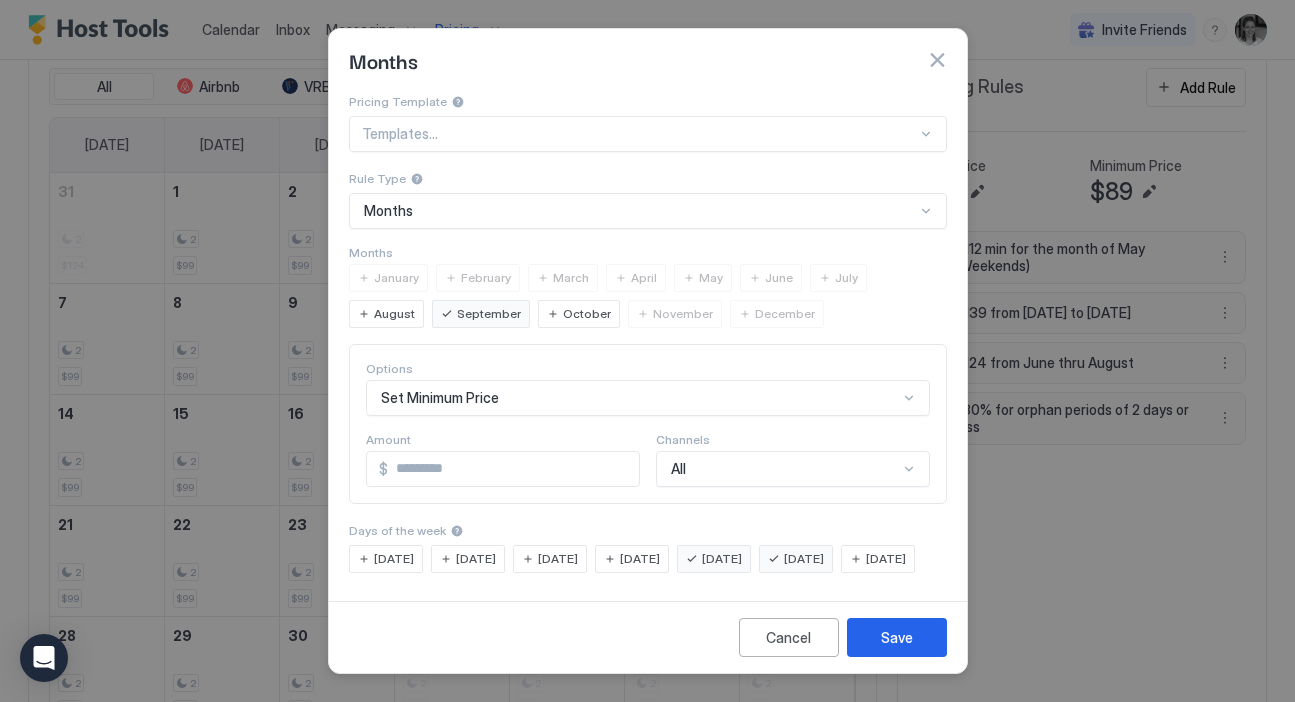 click on "August" at bounding box center (394, 314) 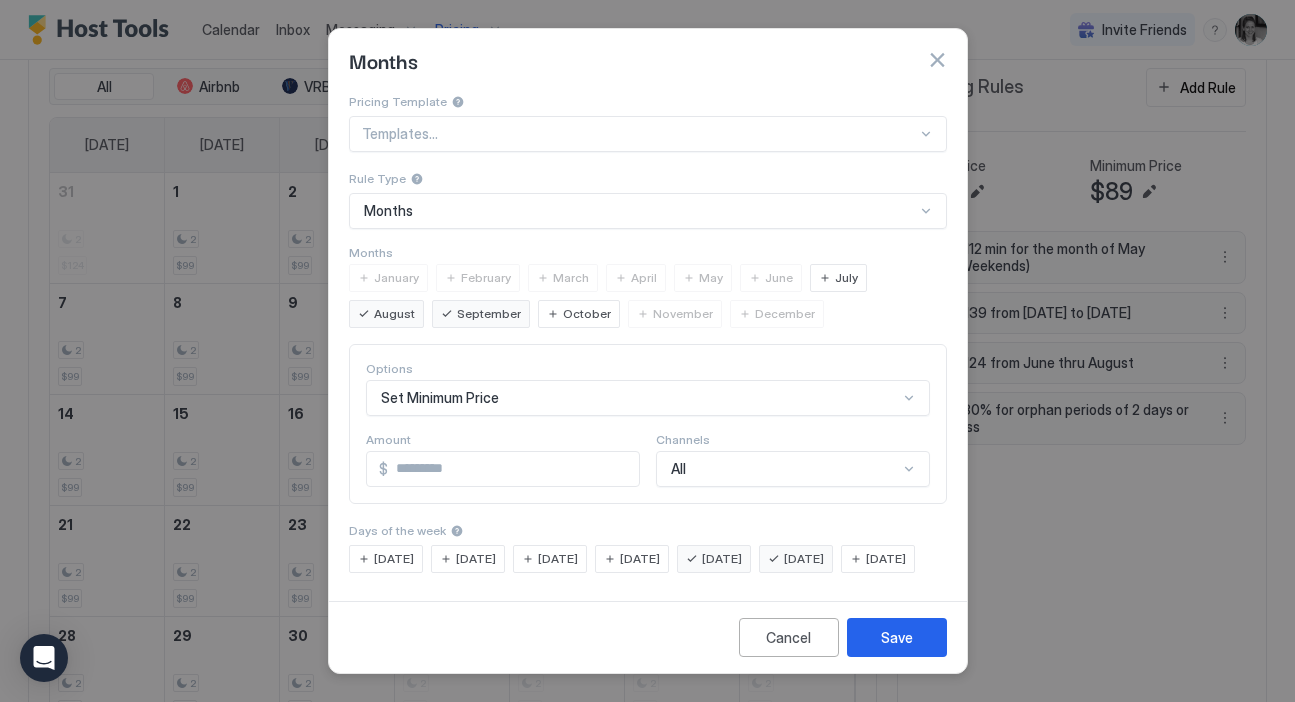 click on "July" at bounding box center [846, 278] 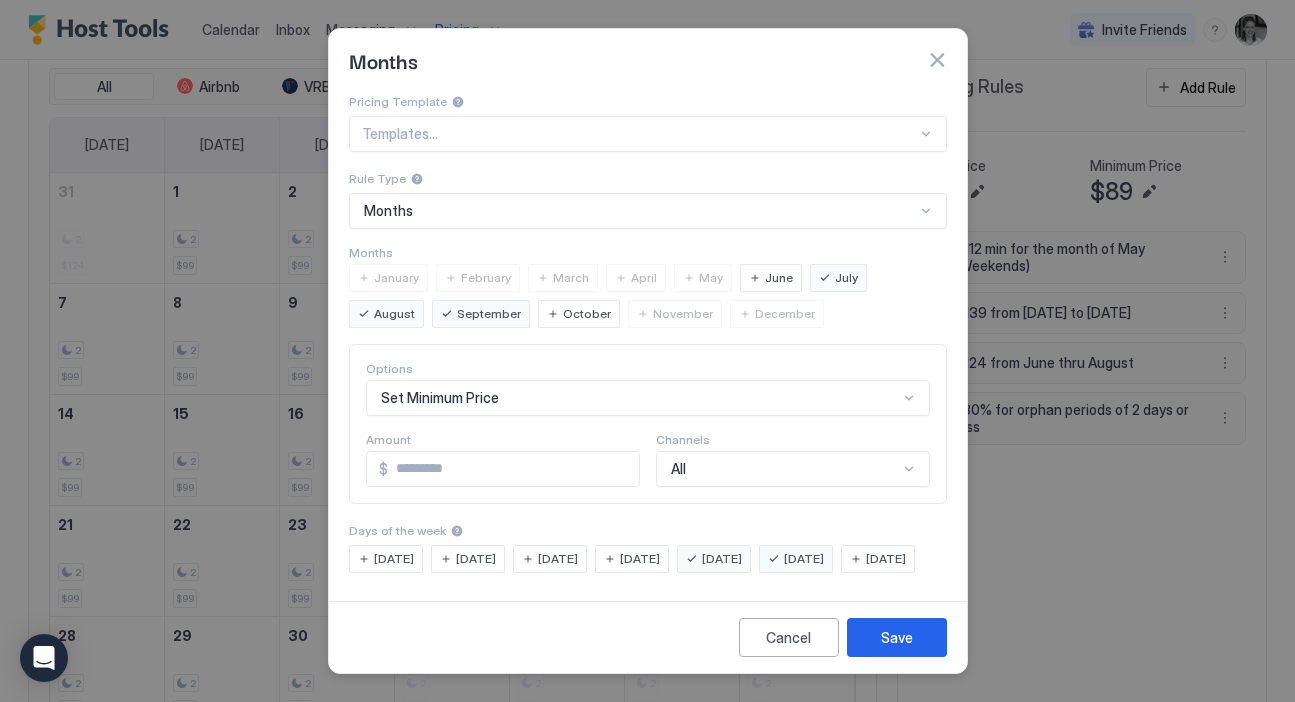 click on "October" at bounding box center [587, 314] 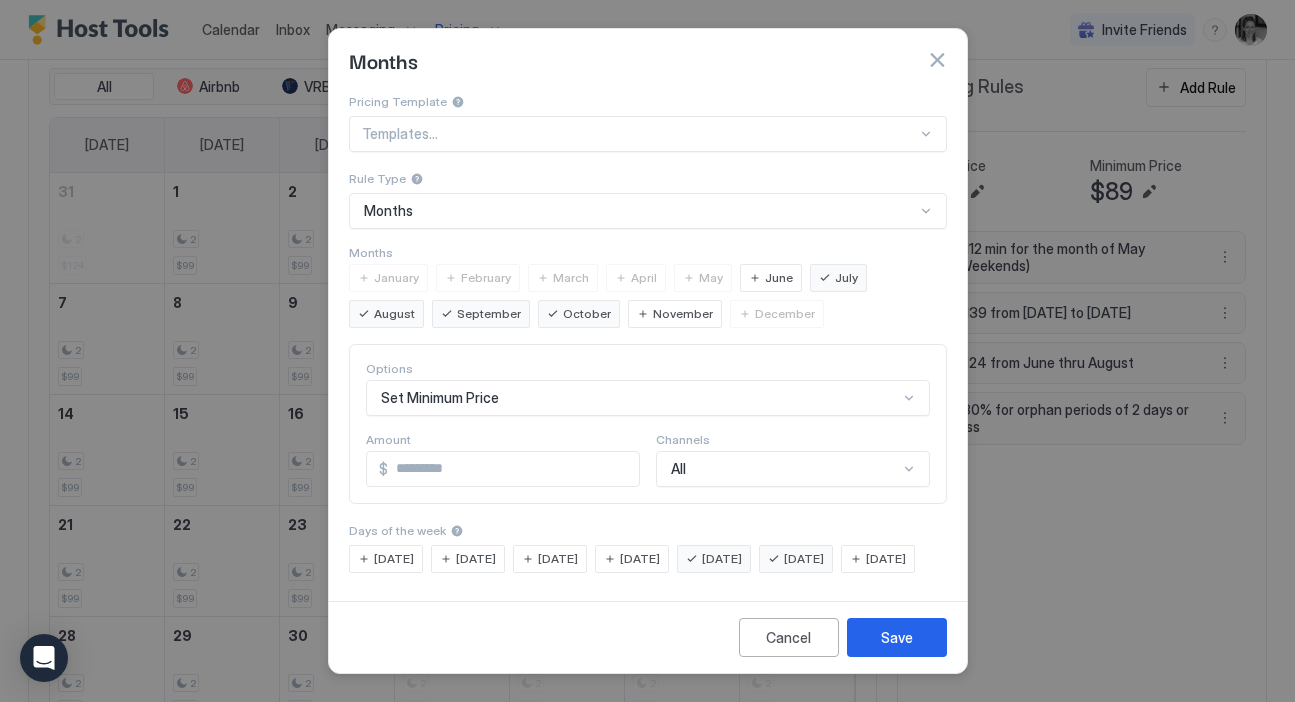 click on "June" at bounding box center (771, 278) 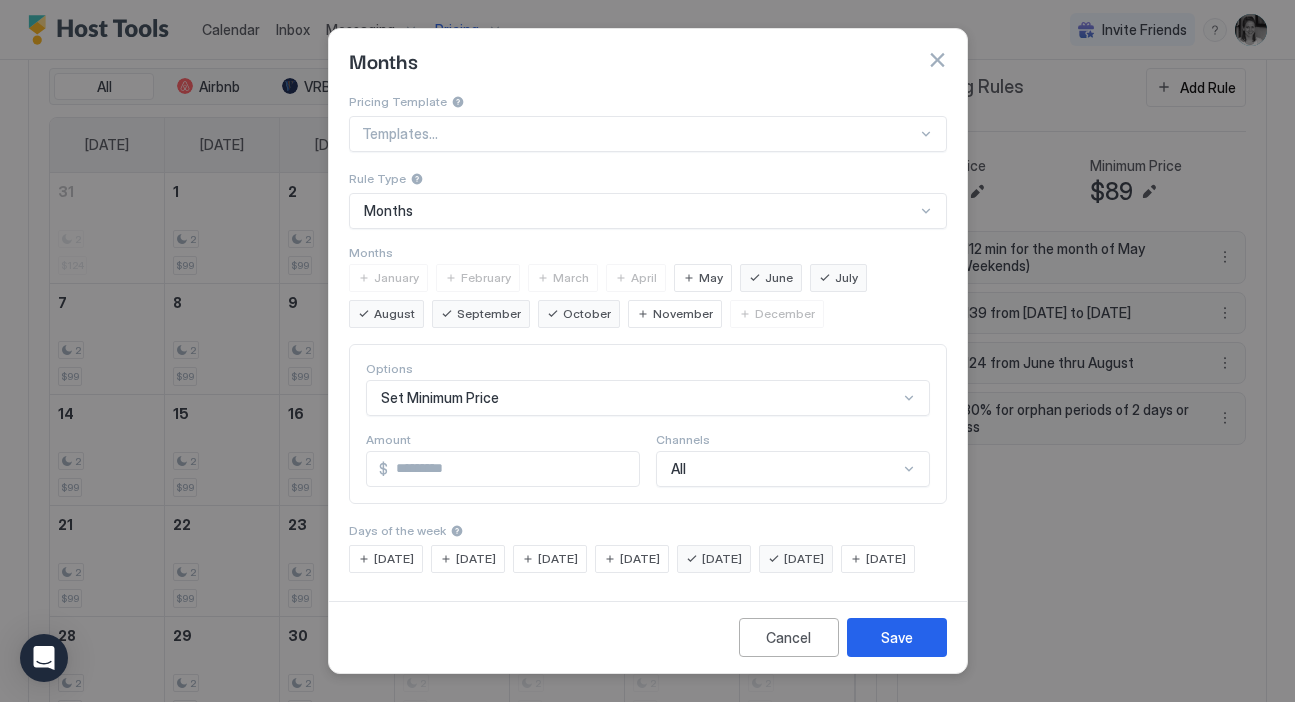 click on "July" at bounding box center [846, 278] 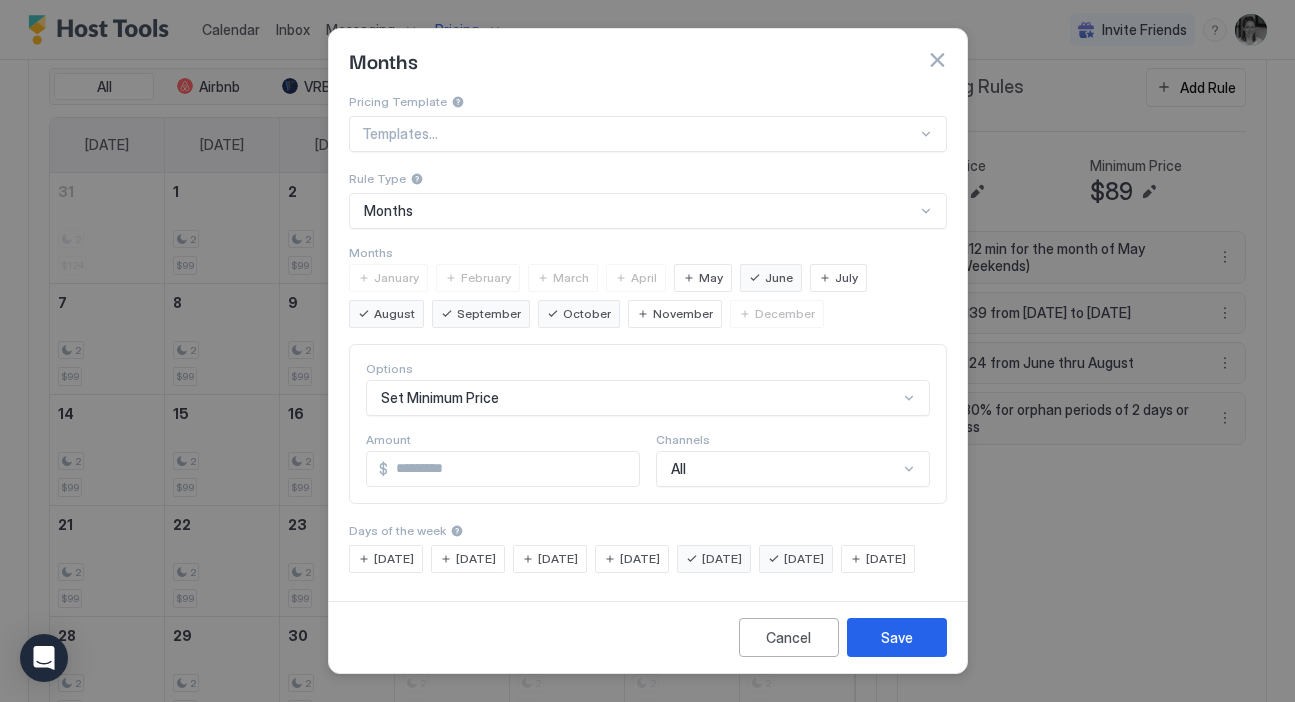 click on "June" at bounding box center [779, 278] 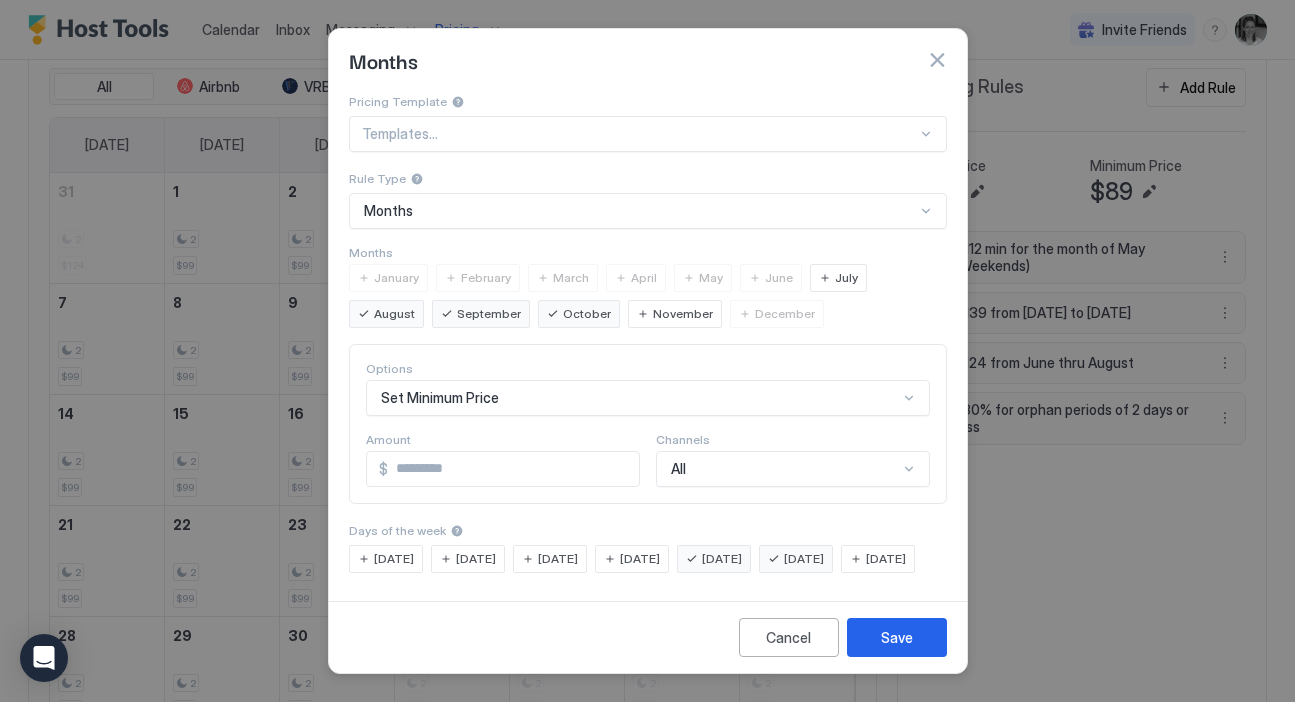 click on "August" at bounding box center (386, 314) 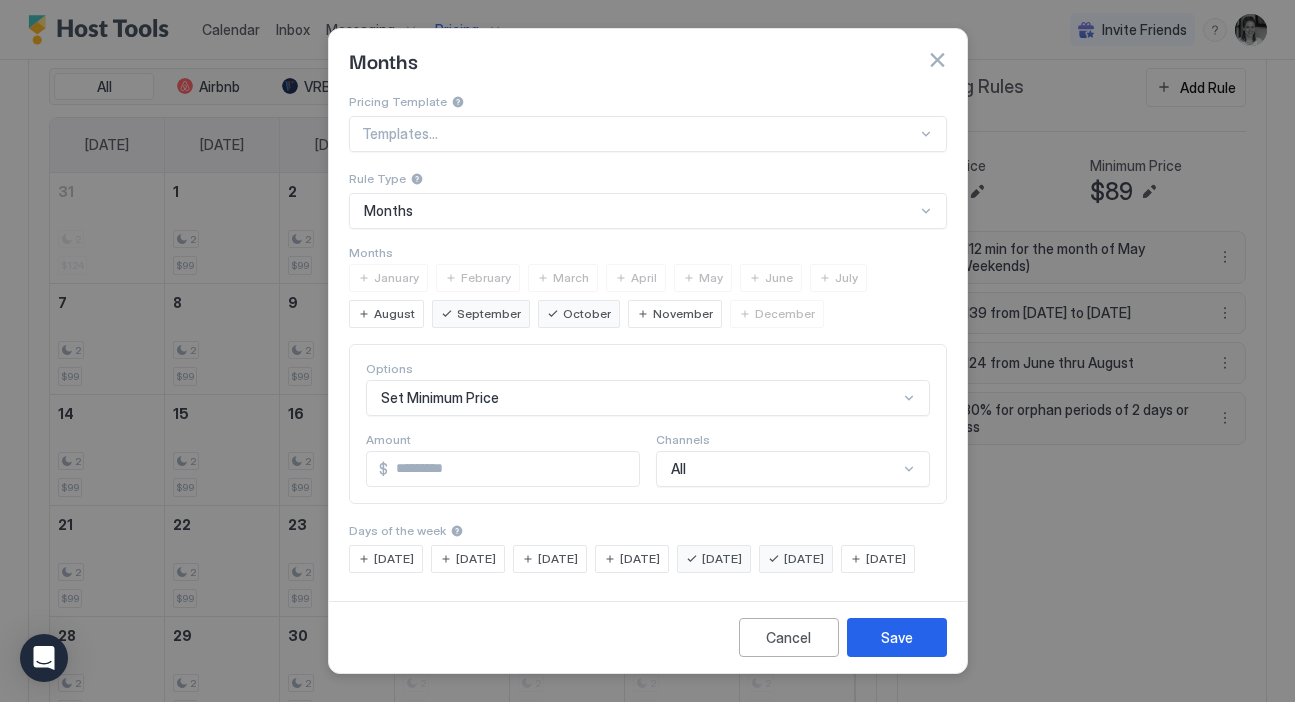 click on "November" at bounding box center (683, 314) 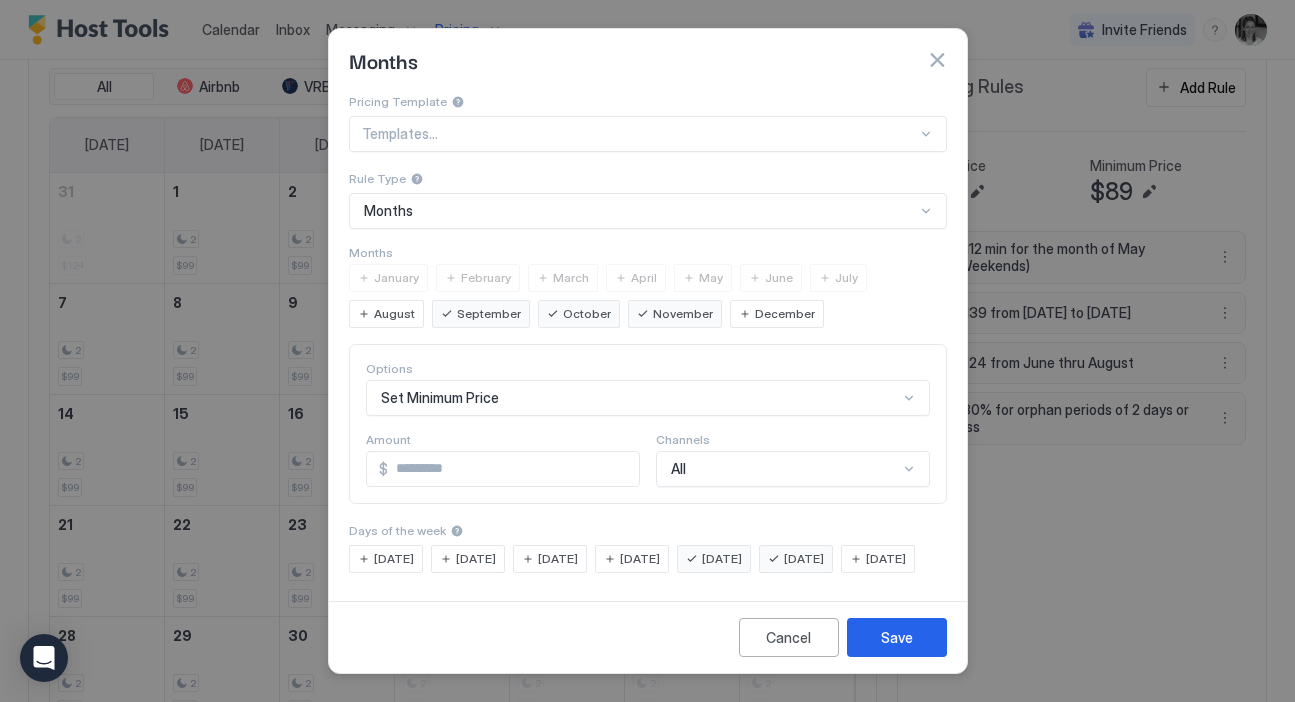 click on "December" at bounding box center [785, 314] 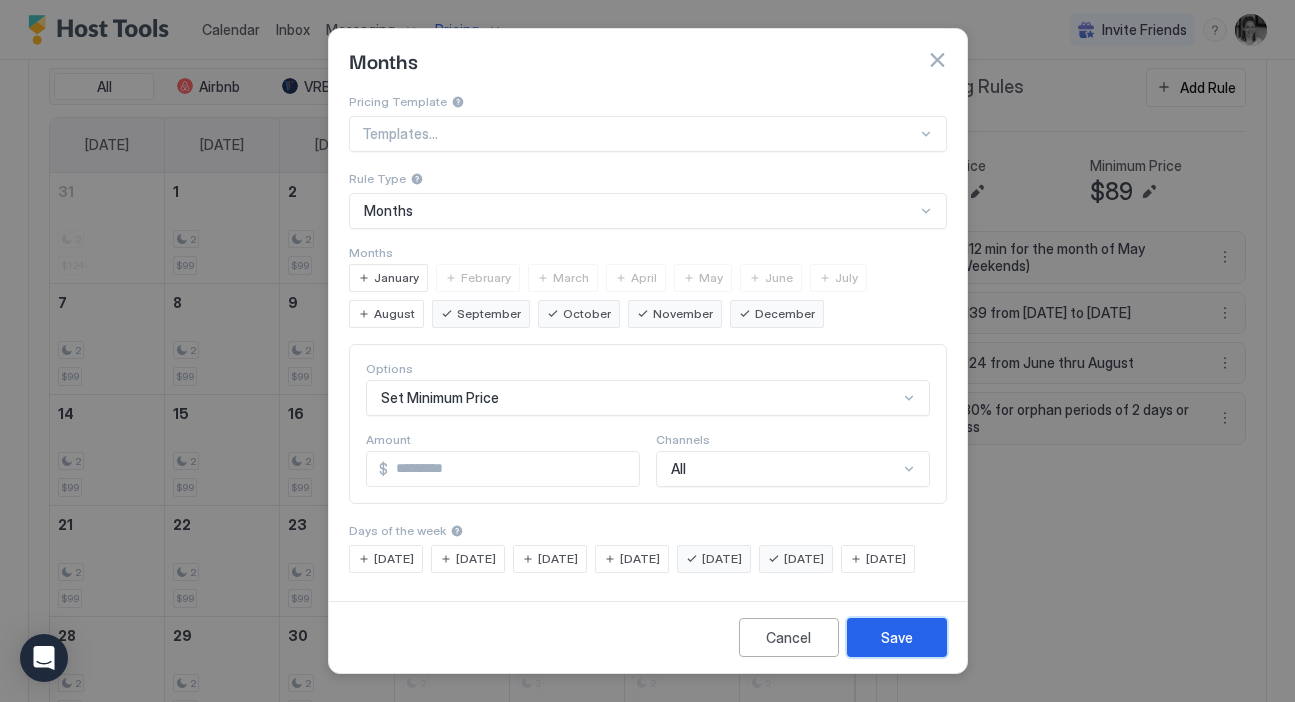 click on "Save" at bounding box center (897, 637) 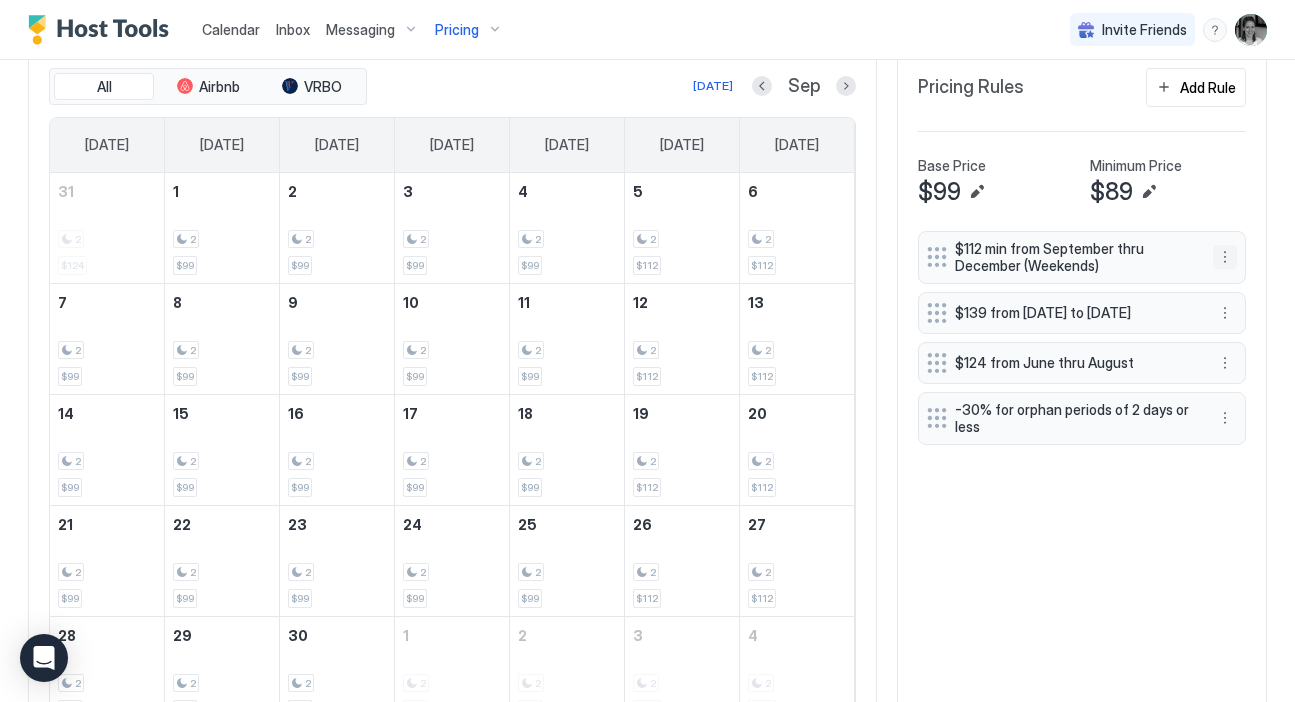 click at bounding box center [1225, 257] 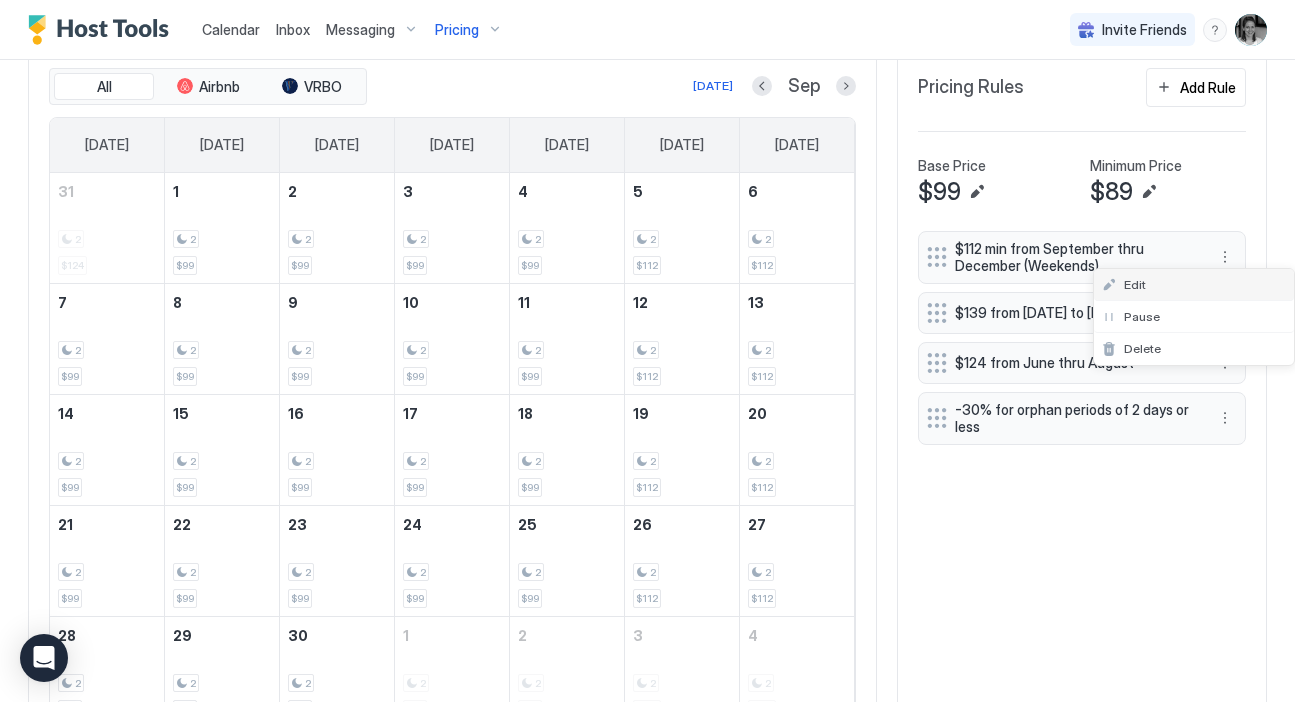 click on "Edit" at bounding box center (1194, 285) 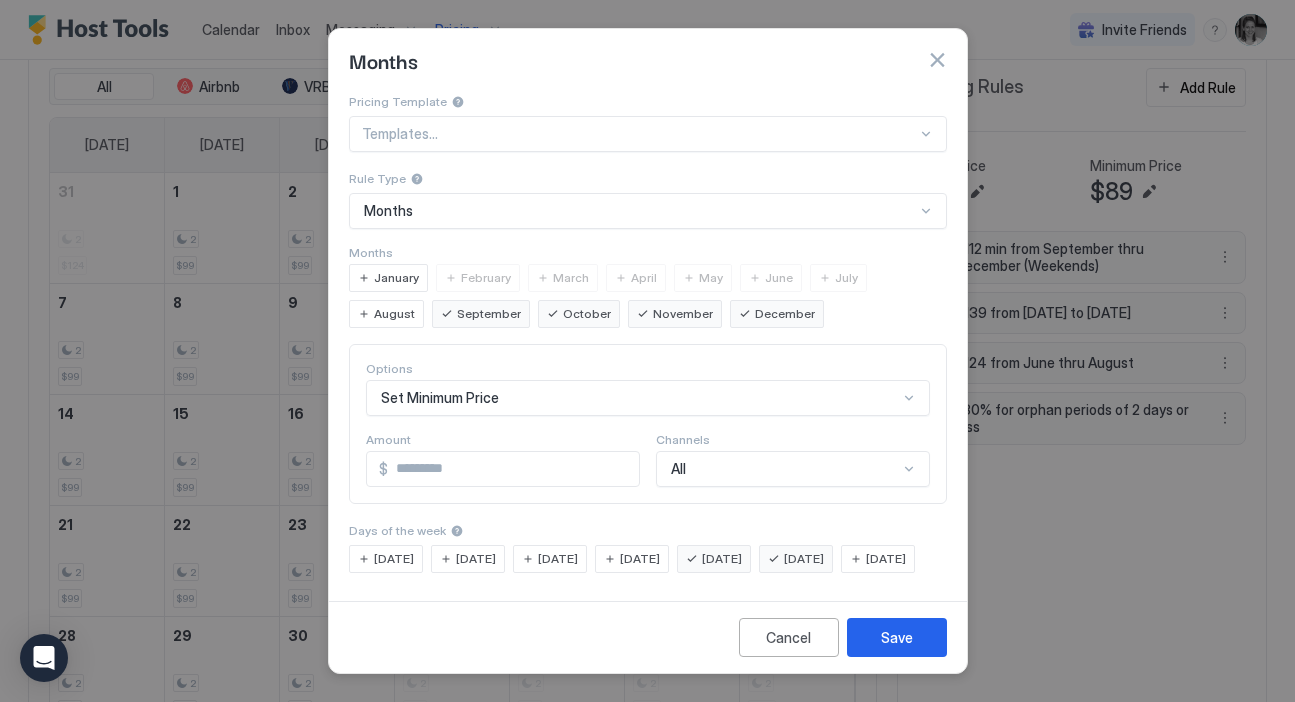 click on "January" at bounding box center (396, 278) 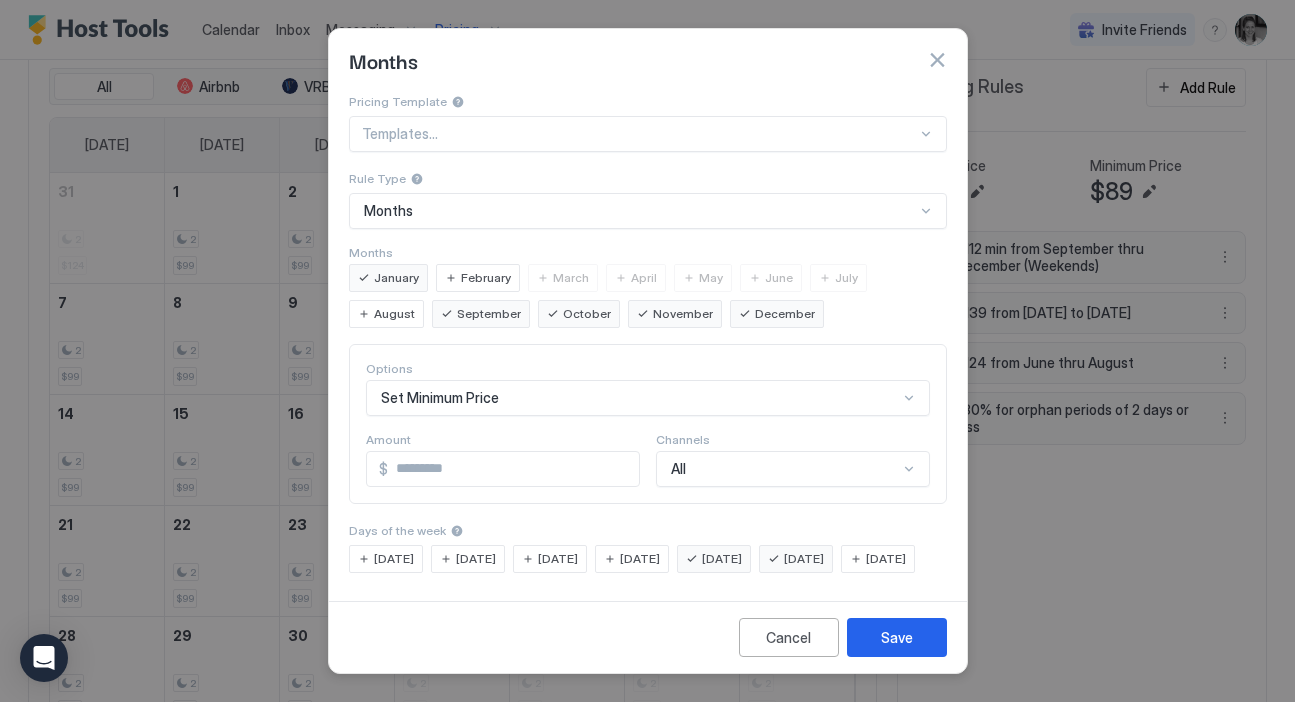 click on "February" at bounding box center (486, 278) 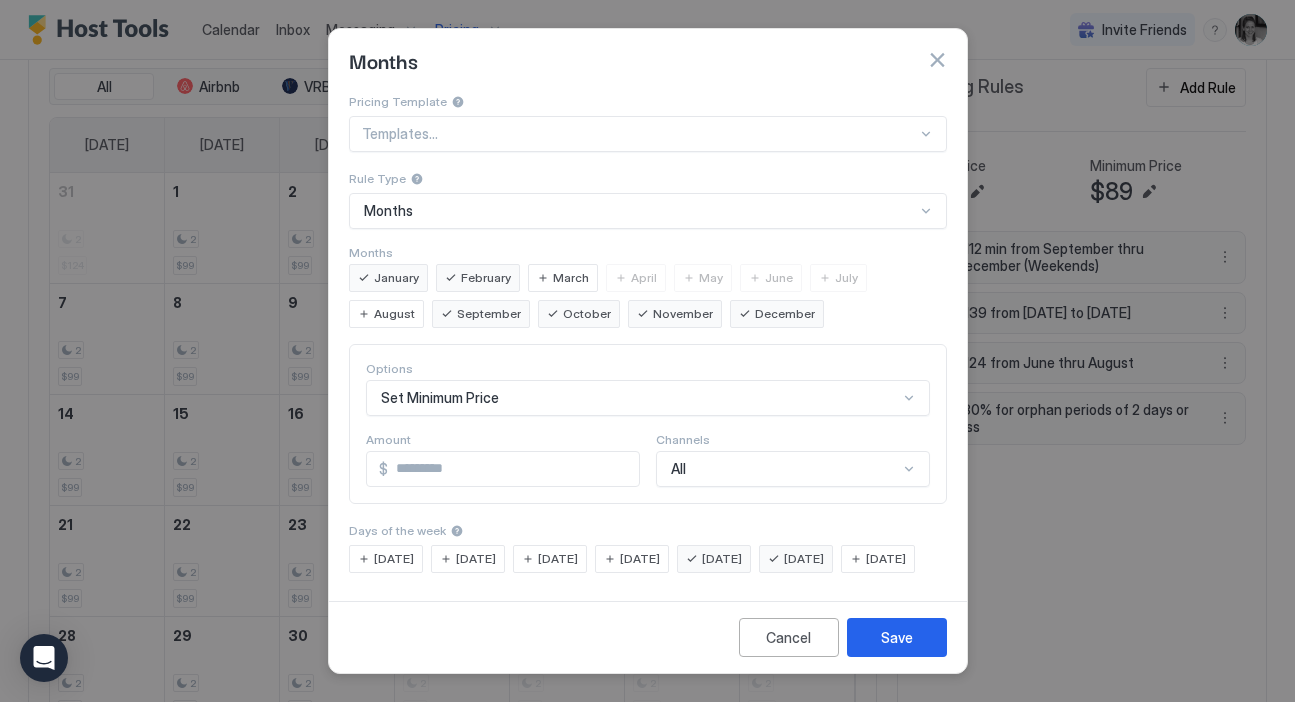 click on "March" at bounding box center [571, 278] 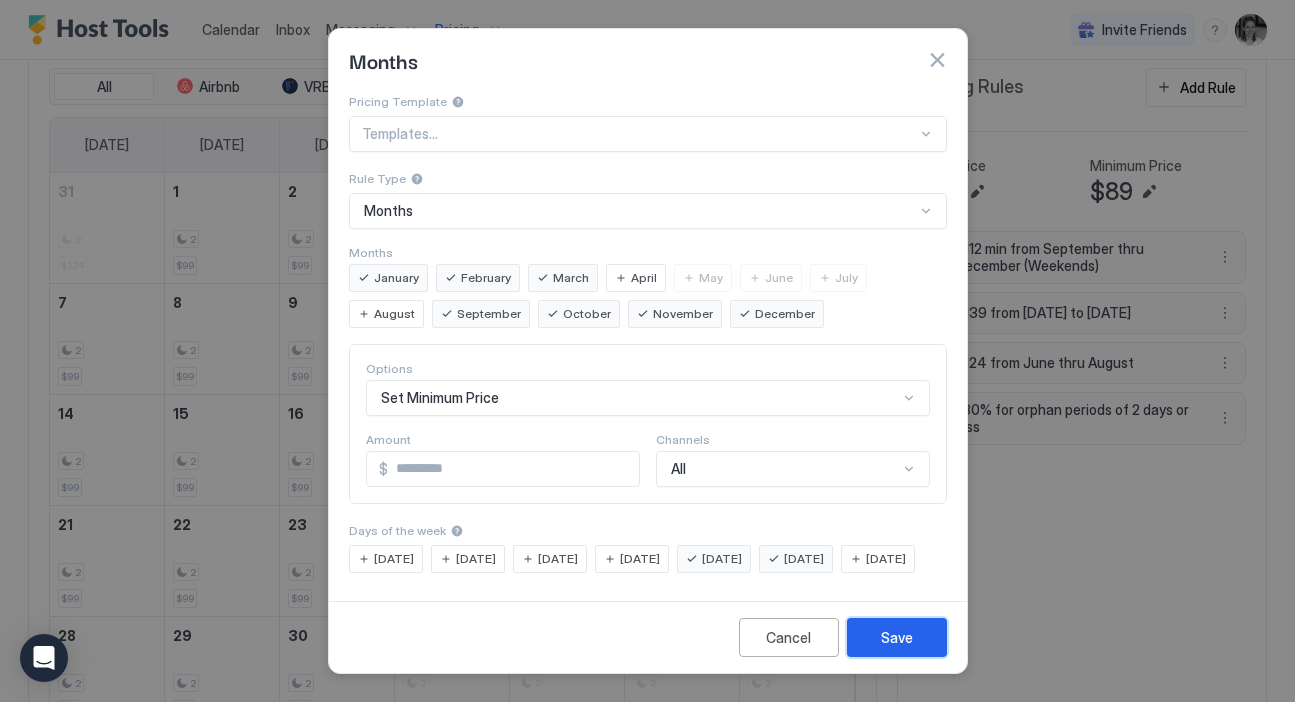 click on "Save" at bounding box center (897, 637) 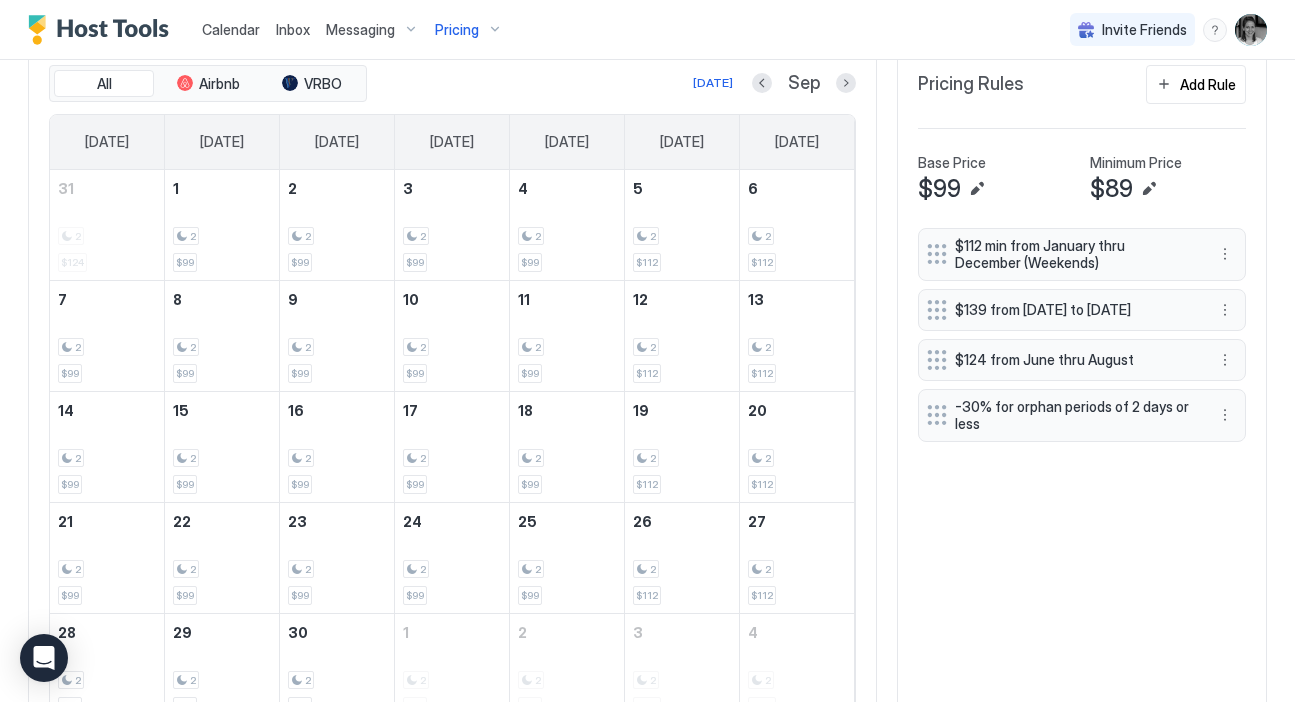 scroll, scrollTop: 616, scrollLeft: 0, axis: vertical 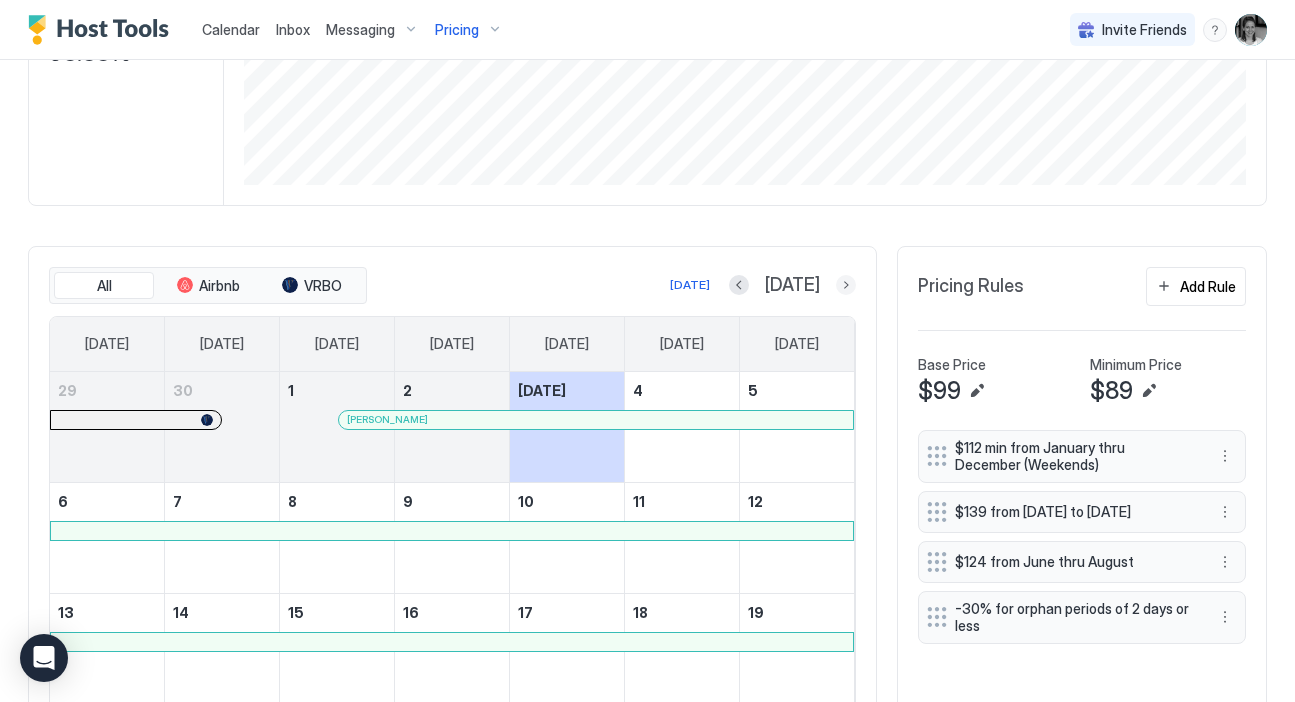click at bounding box center (846, 285) 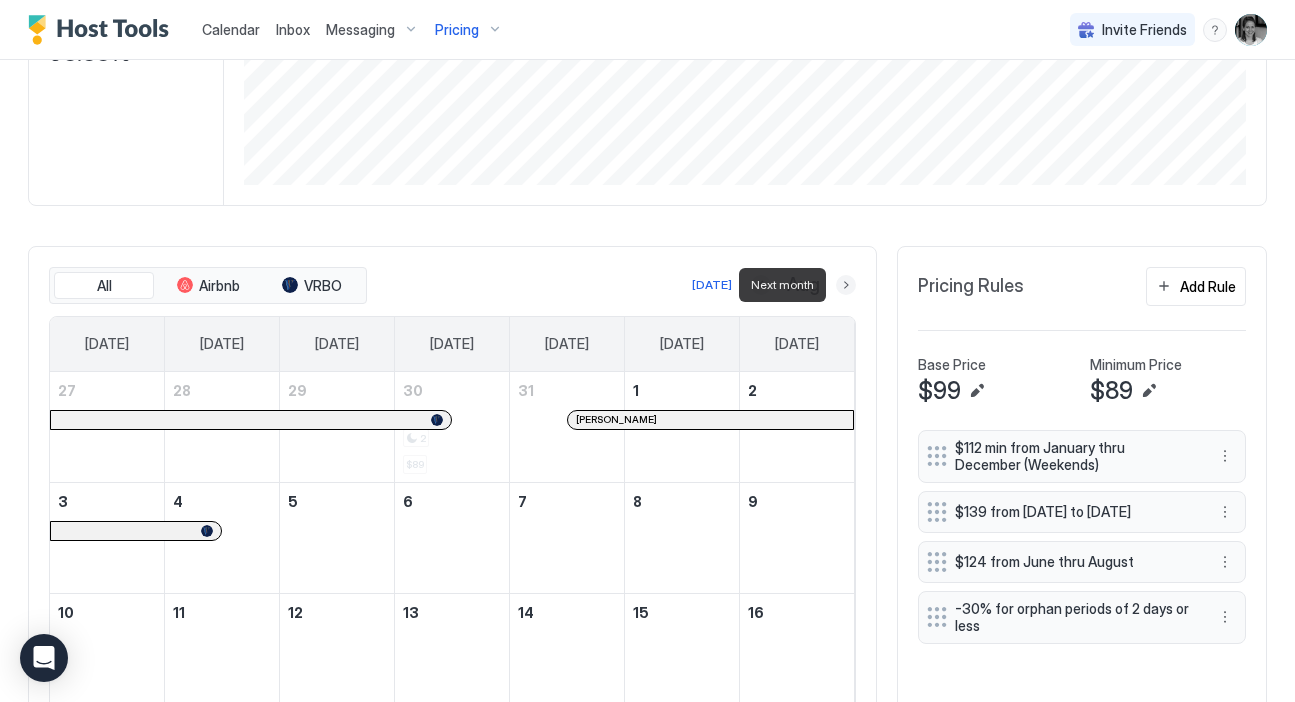 click at bounding box center [846, 285] 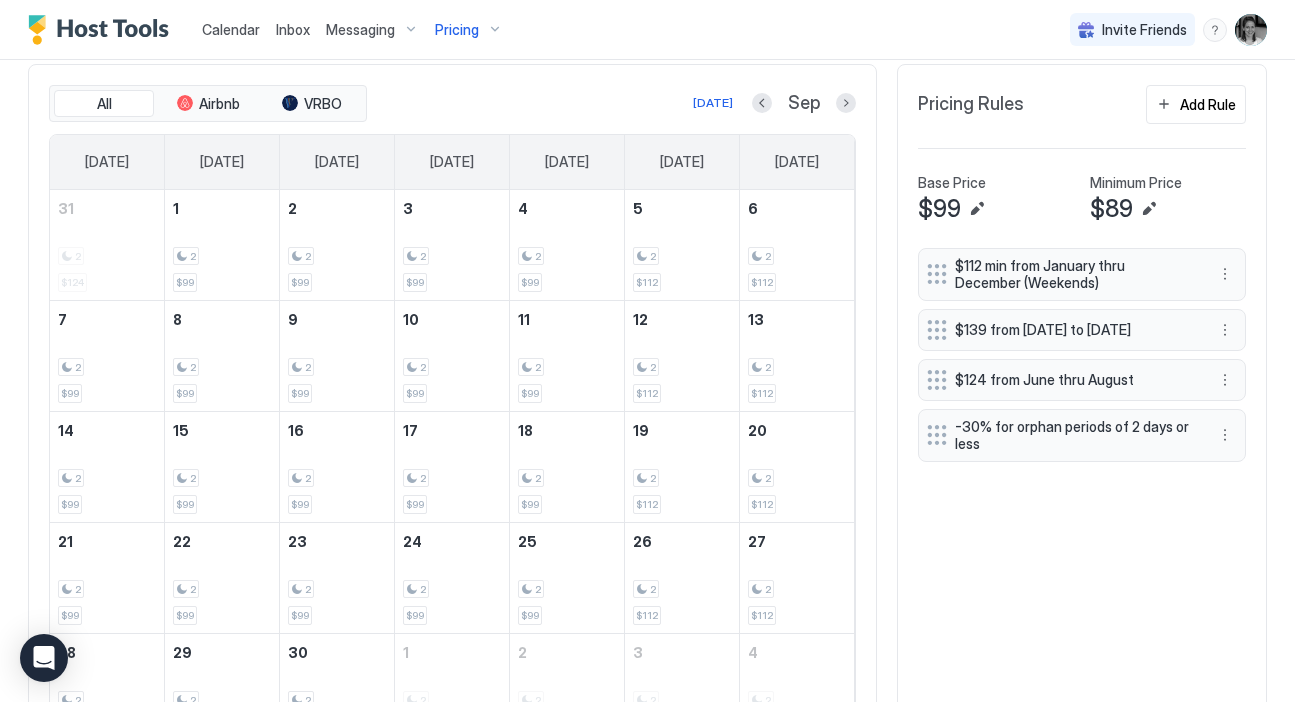 scroll, scrollTop: 557, scrollLeft: 0, axis: vertical 